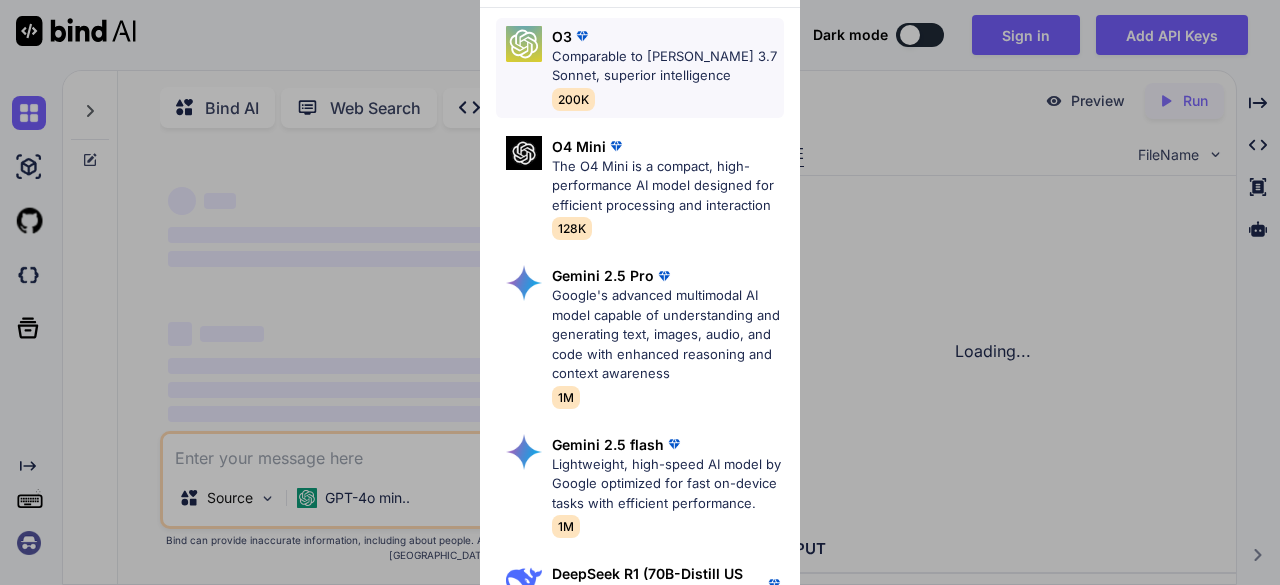 scroll, scrollTop: 0, scrollLeft: 0, axis: both 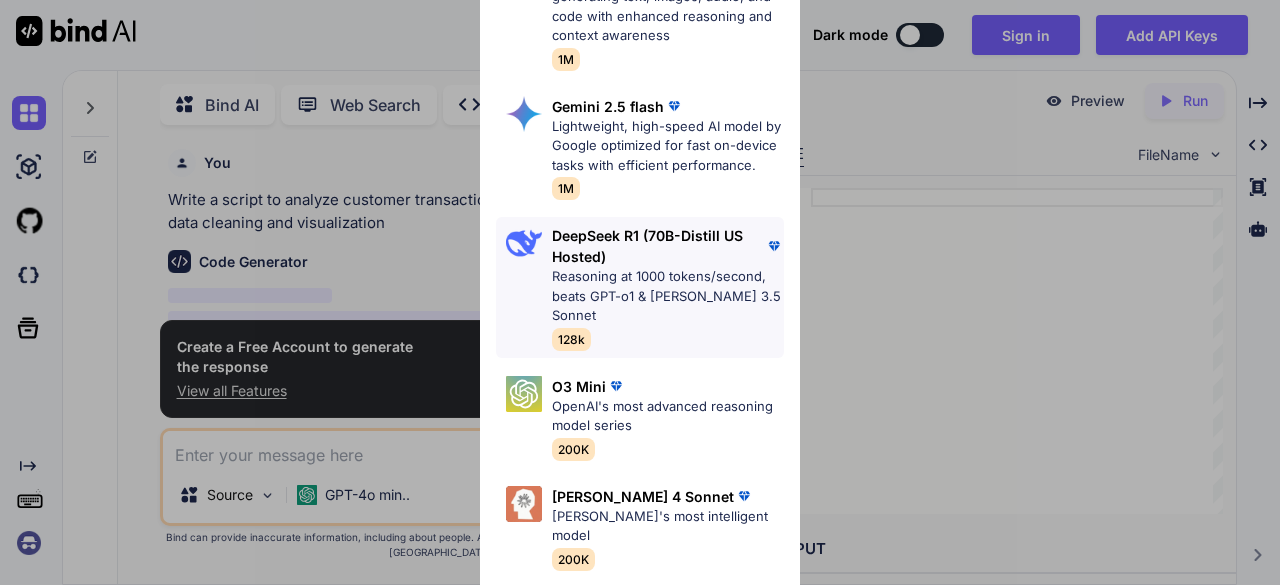 click on "Reasoning at 1000 tokens/second, beats GPT-o1 & Claude 3.5 Sonnet" at bounding box center (668, 296) 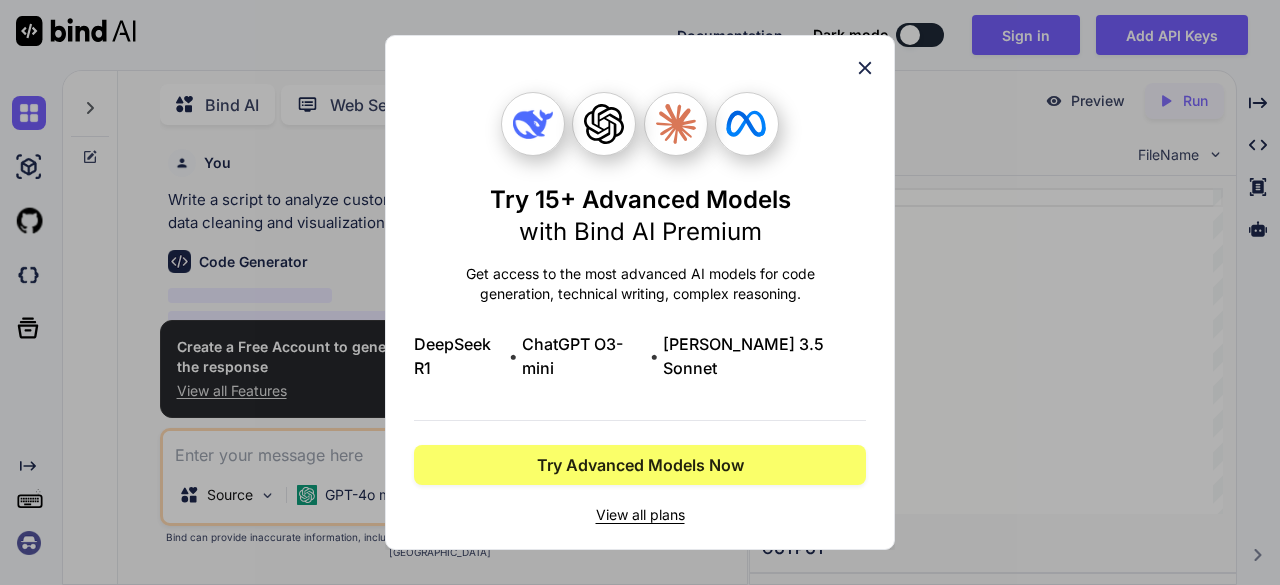 scroll, scrollTop: 0, scrollLeft: 0, axis: both 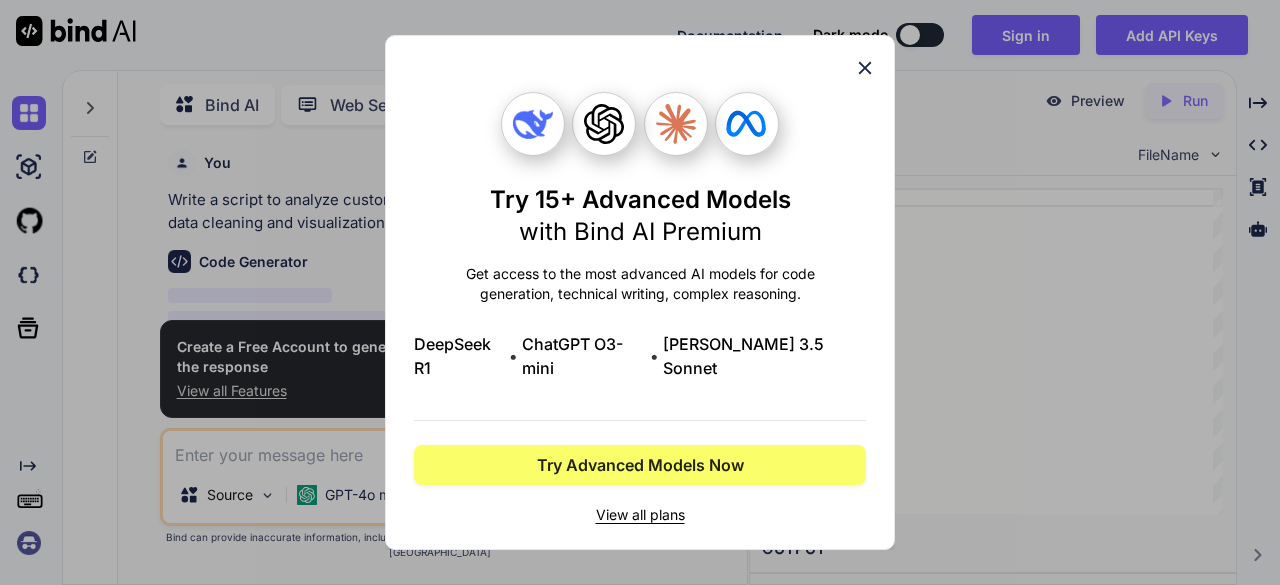 click 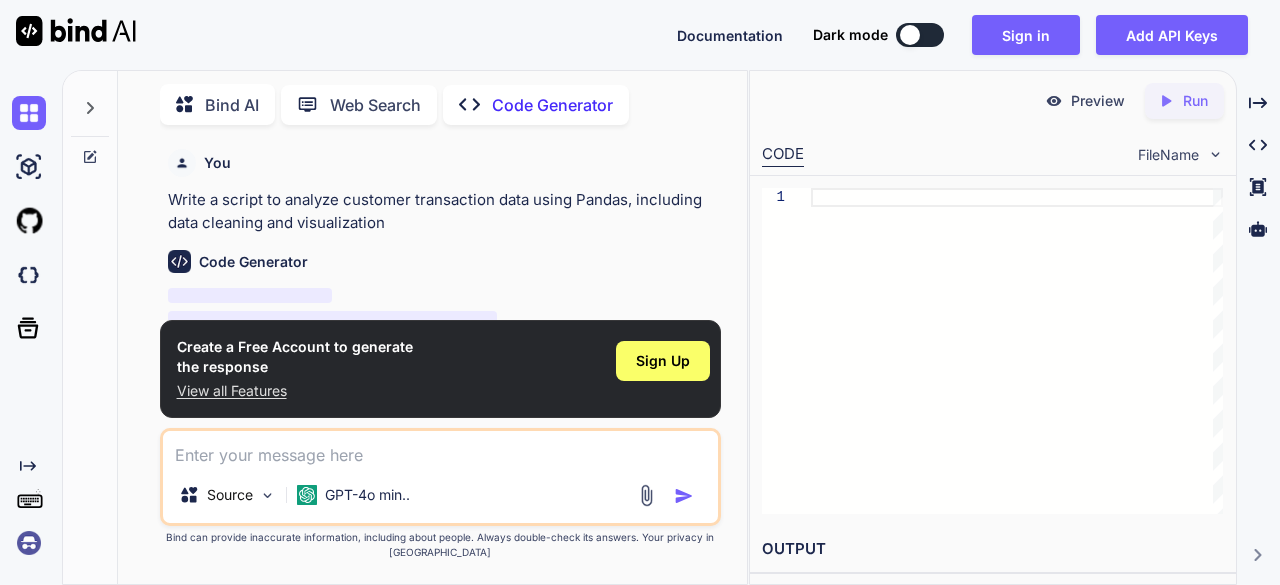 click at bounding box center (441, 449) 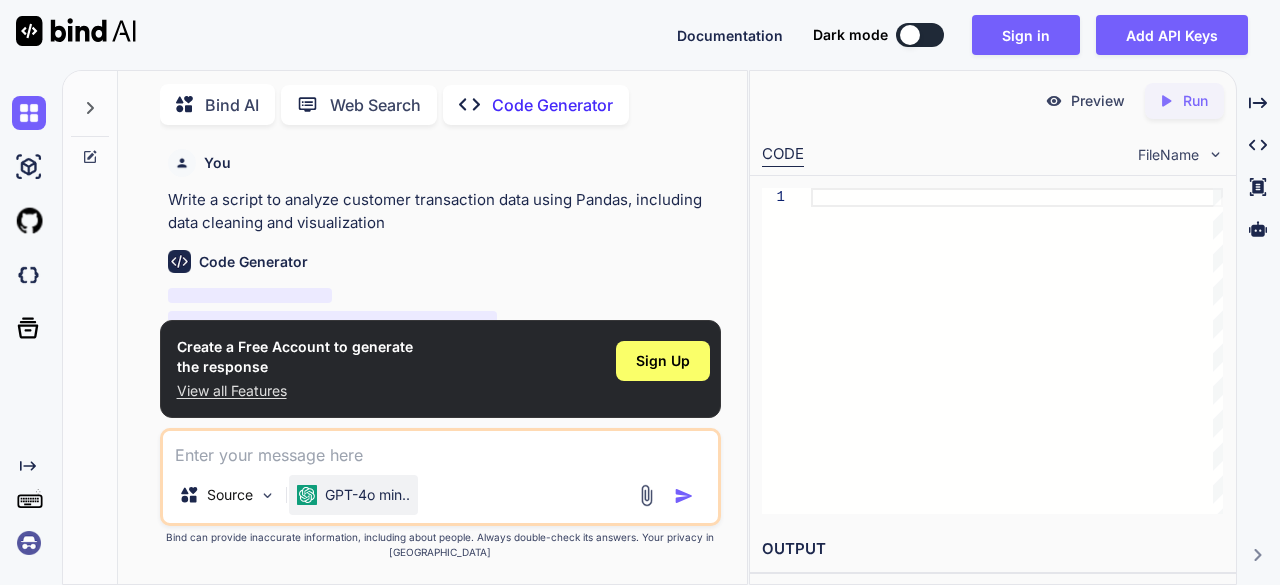 click on "GPT-4o min.." at bounding box center [367, 495] 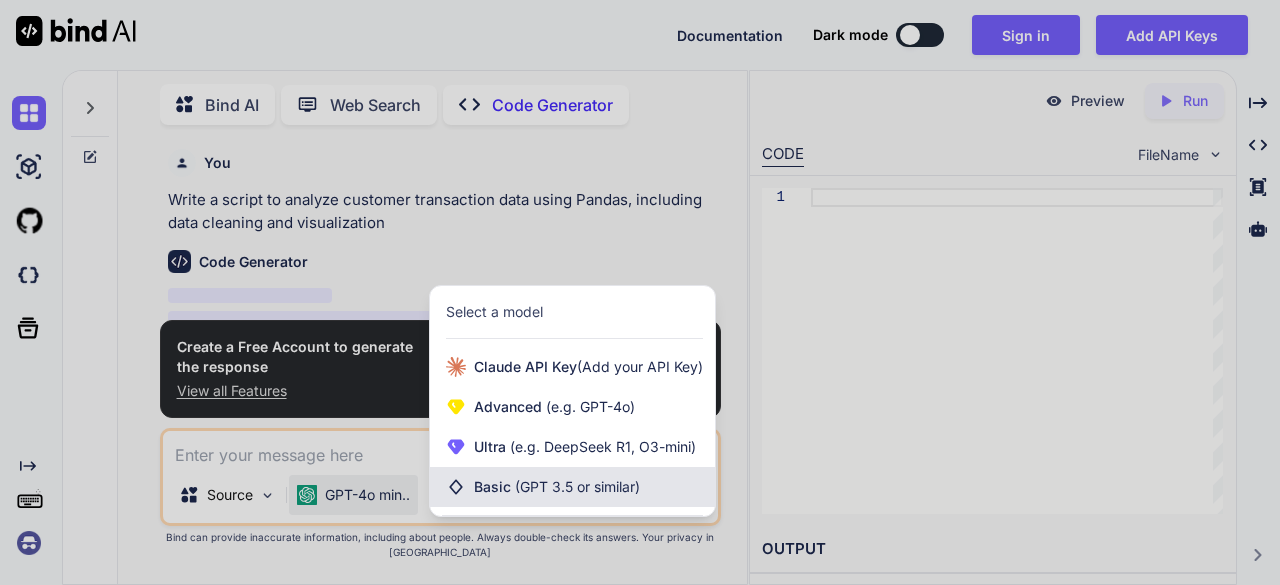 click on "(GPT 3.5 or similar)" at bounding box center [577, 486] 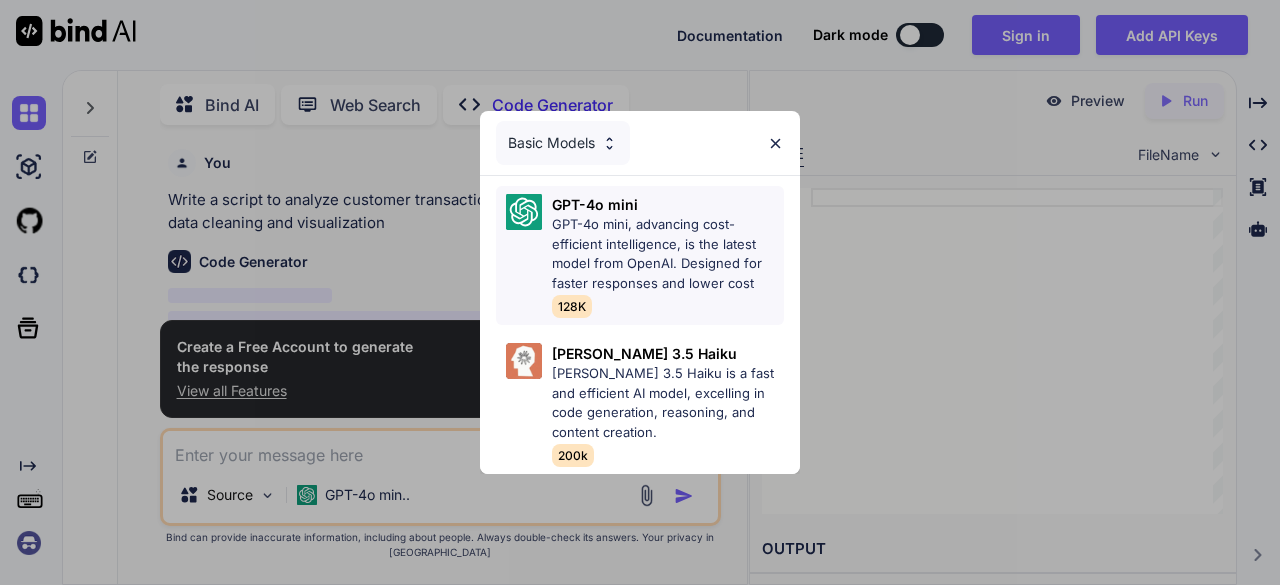click on "GPT-4o mini, advancing cost-efficient intelligence, is the latest model from OpenAI. Designed for faster responses and lower cost" at bounding box center (668, 254) 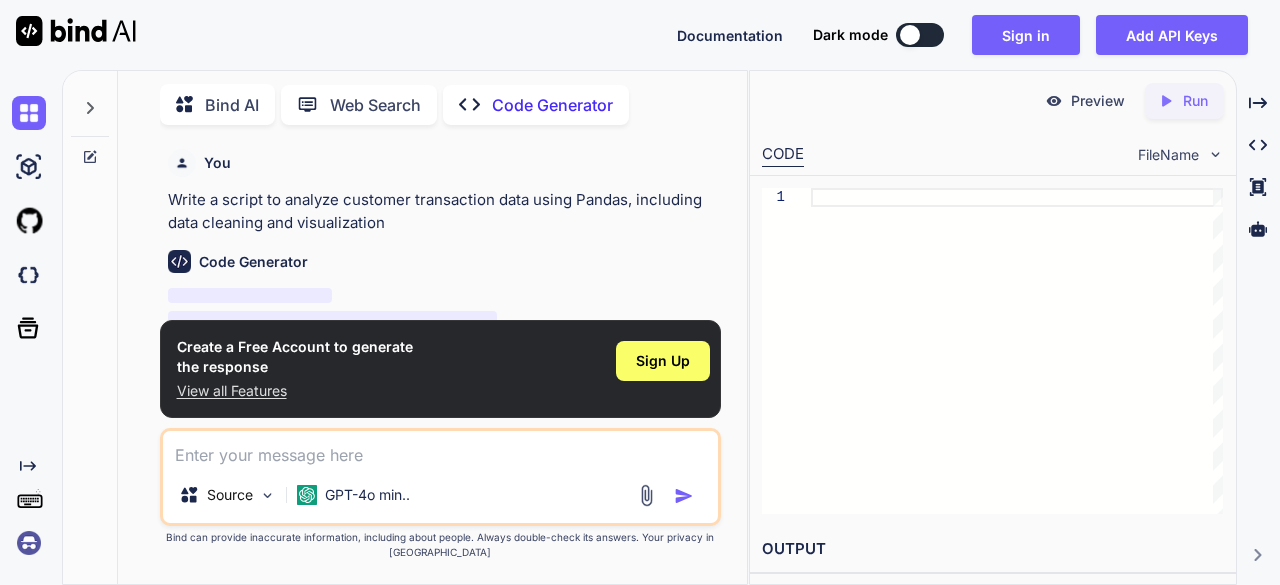 click at bounding box center [441, 449] 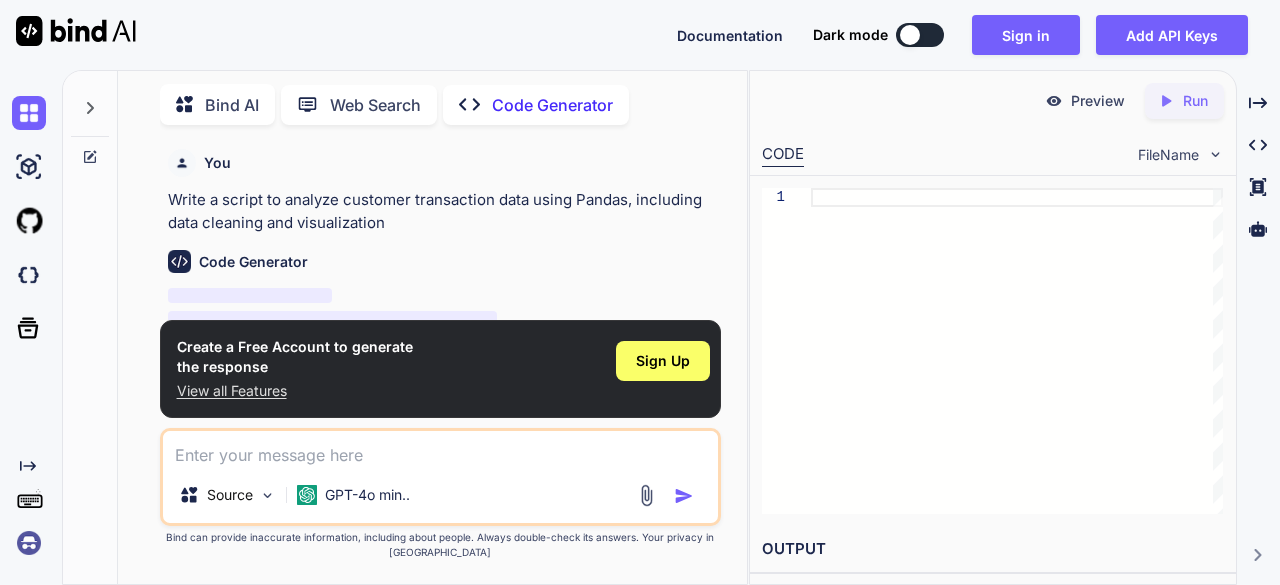 scroll, scrollTop: 53, scrollLeft: 0, axis: vertical 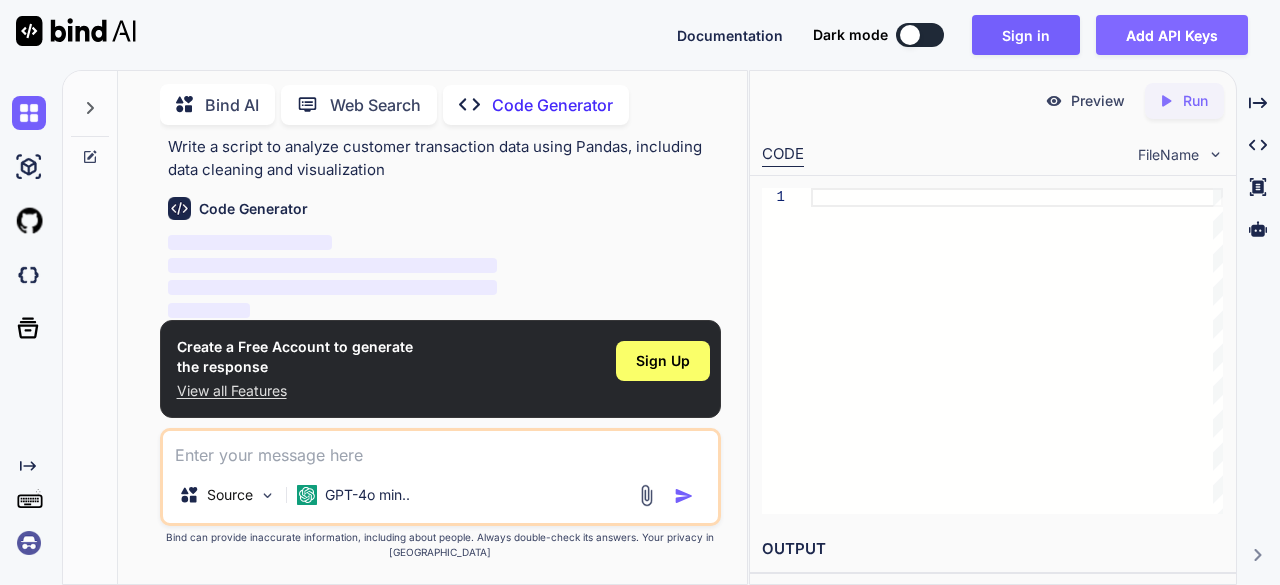 click on "Add API Keys" at bounding box center [1172, 35] 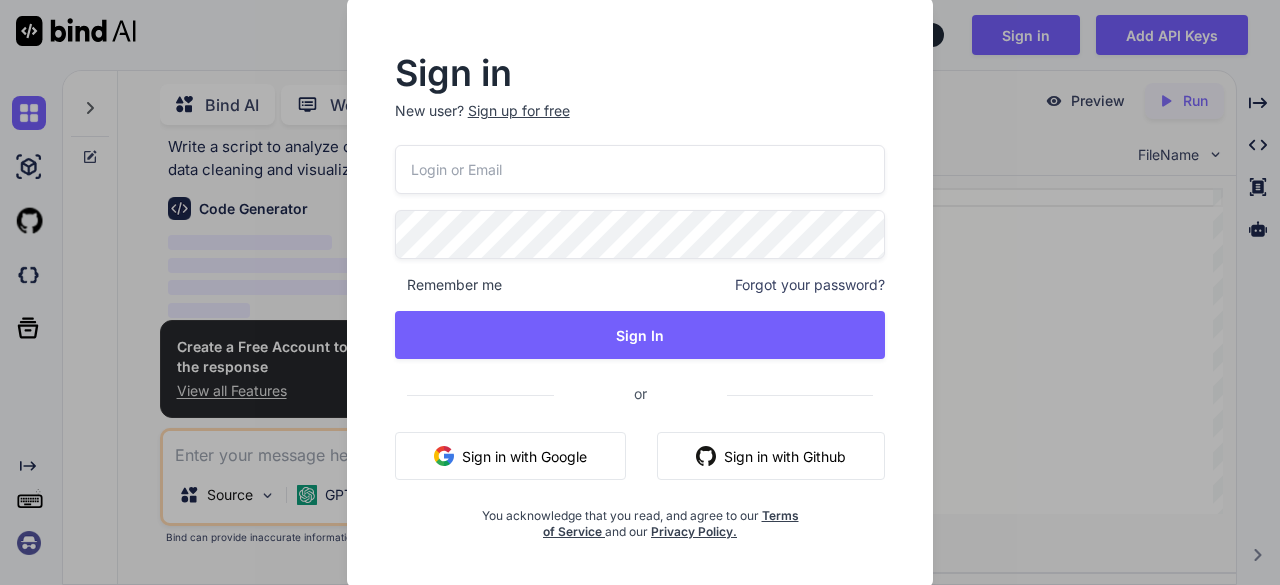 click on "Sign in New user?   Sign up for free Remember me Forgot your password? Sign In   or Sign in with Google Sign in with Github You acknowledge that you read, and agree to our   Terms of Service     and our   Privacy Policy." at bounding box center (640, 292) 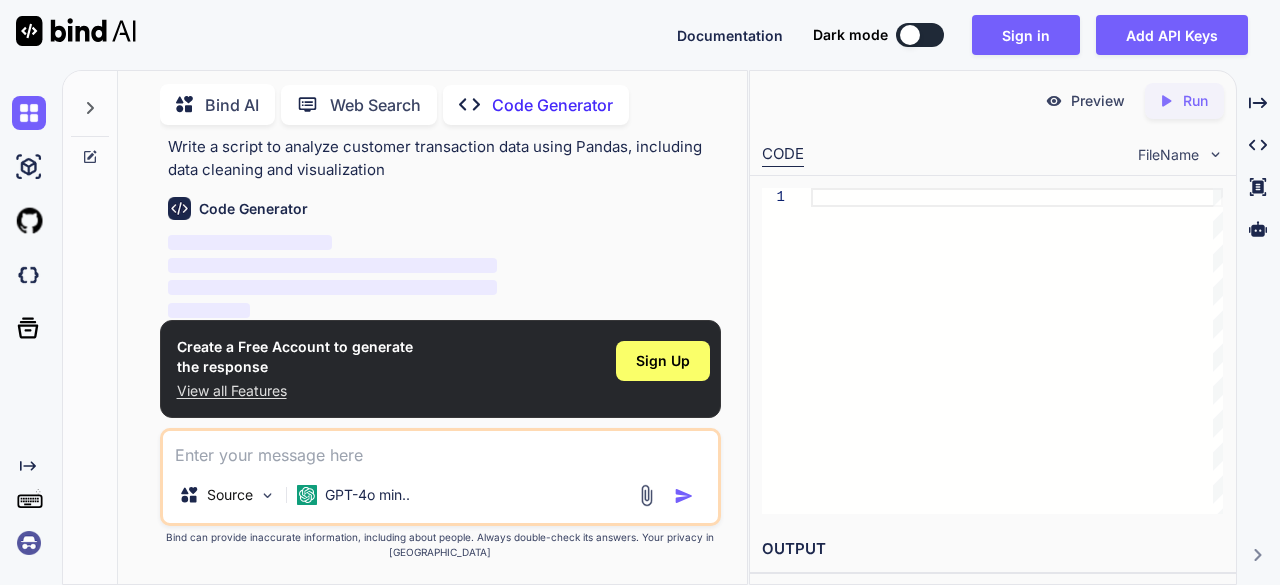 click on "Code Generator" at bounding box center (552, 105) 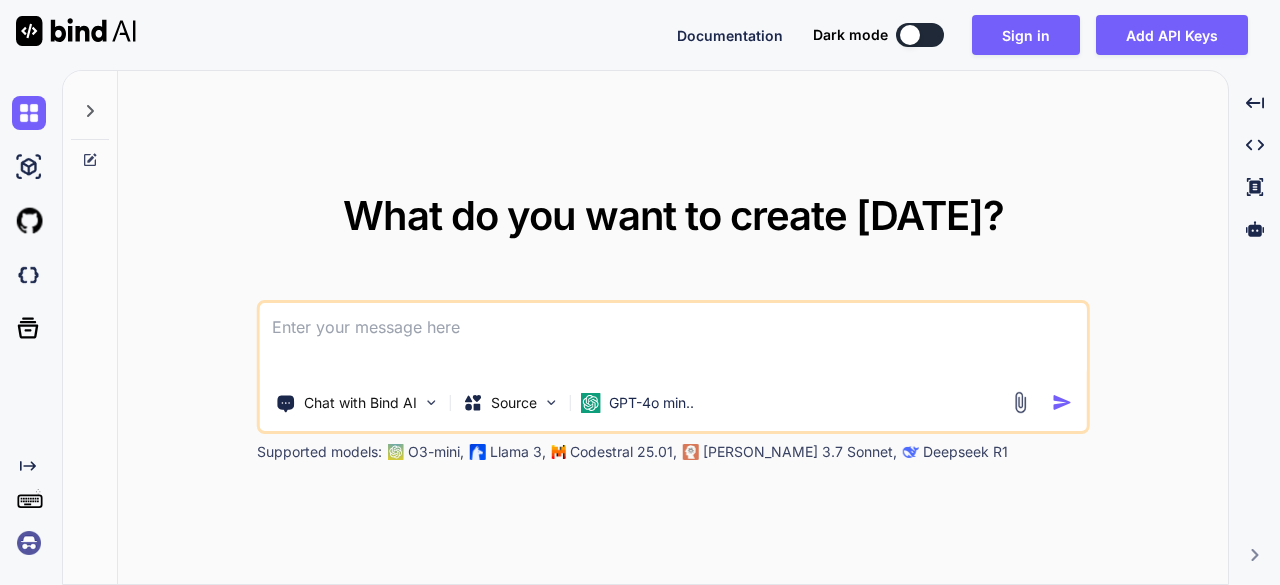 scroll, scrollTop: 0, scrollLeft: 0, axis: both 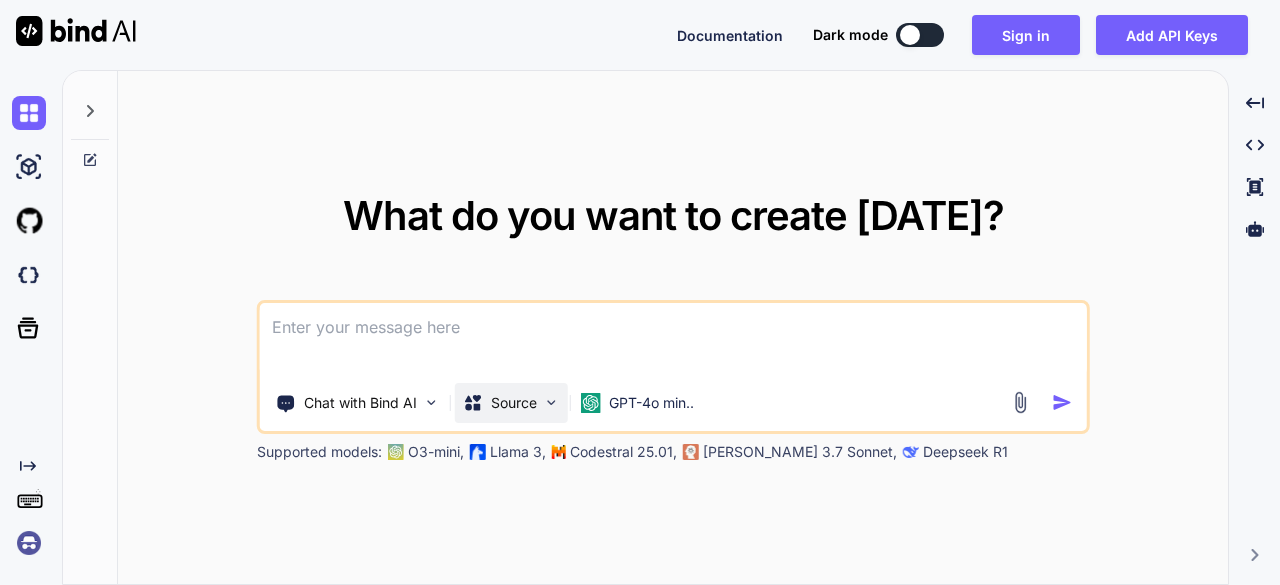 click on "Source" at bounding box center (514, 403) 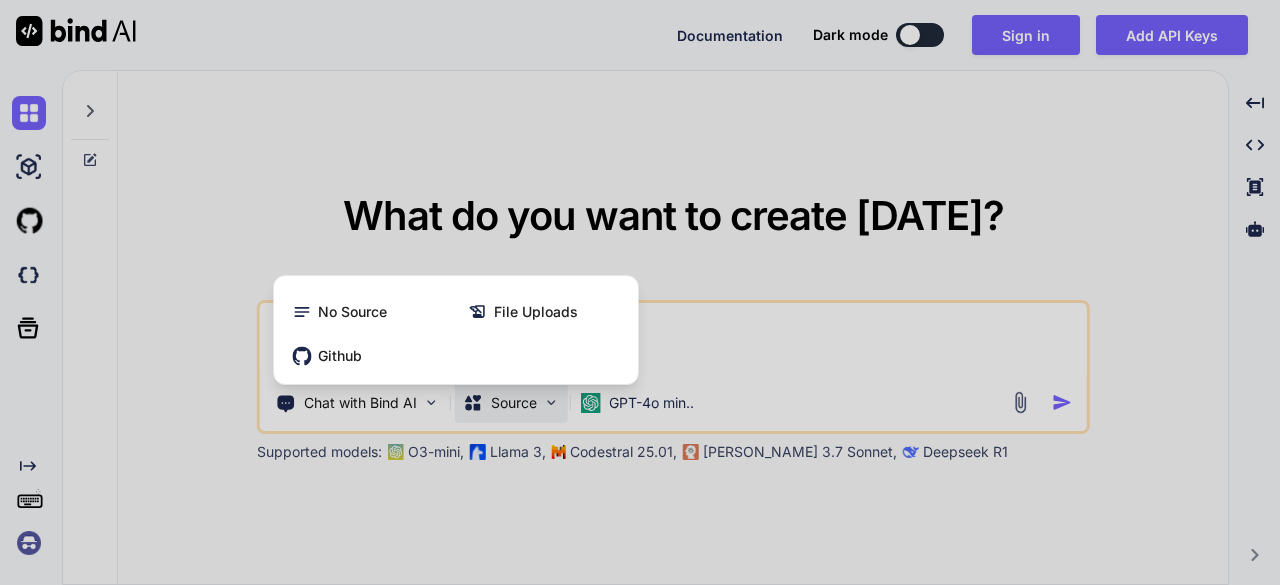 click at bounding box center (640, 292) 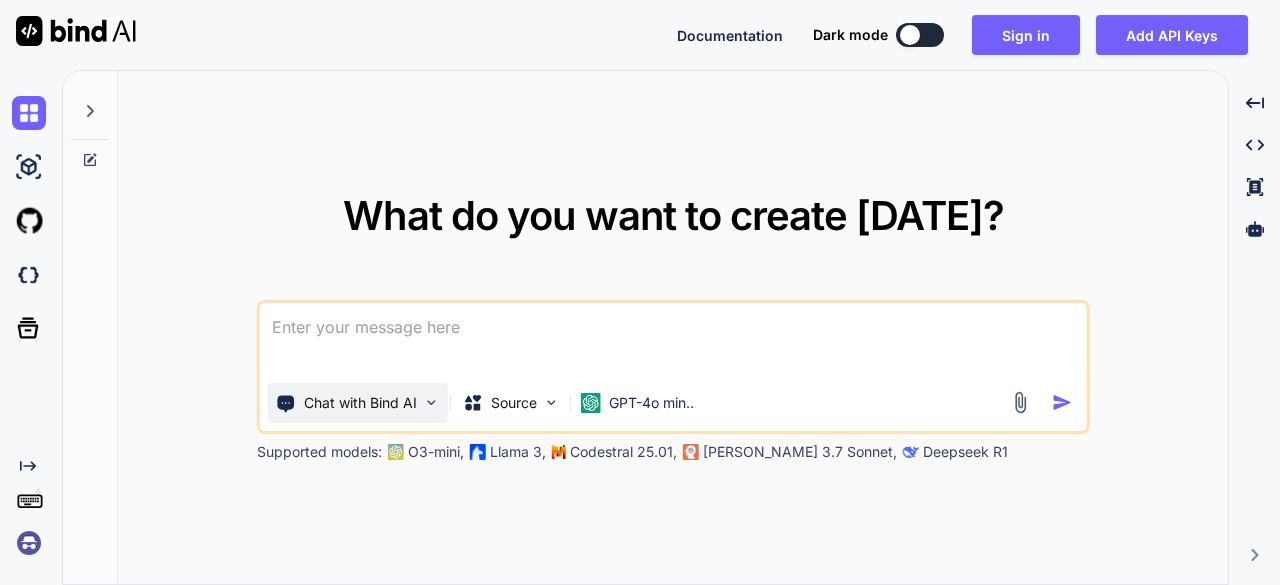 click on "Chat with Bind AI" at bounding box center (358, 403) 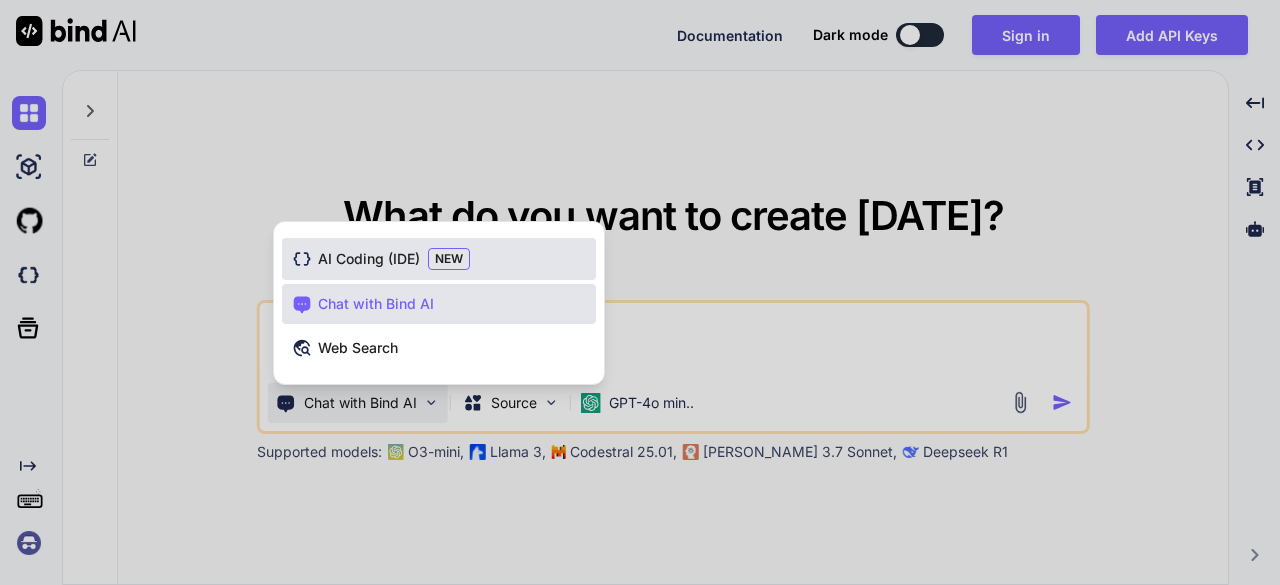 click on "AI Coding (IDE) NEW" at bounding box center (439, 259) 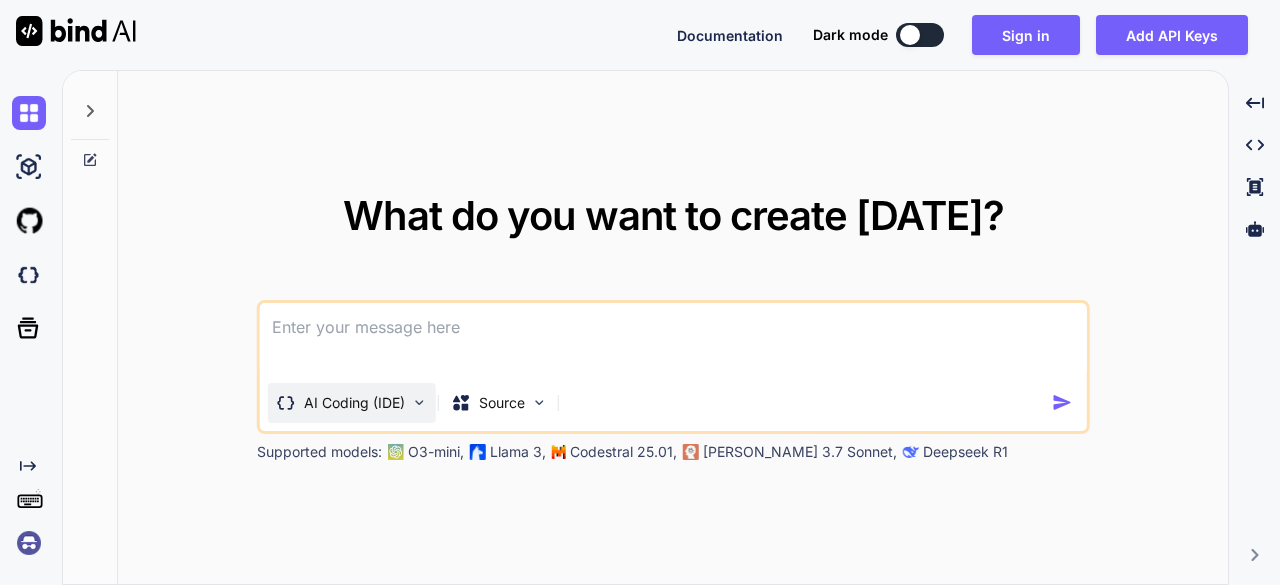 click on "AI Coding (IDE)" at bounding box center [354, 403] 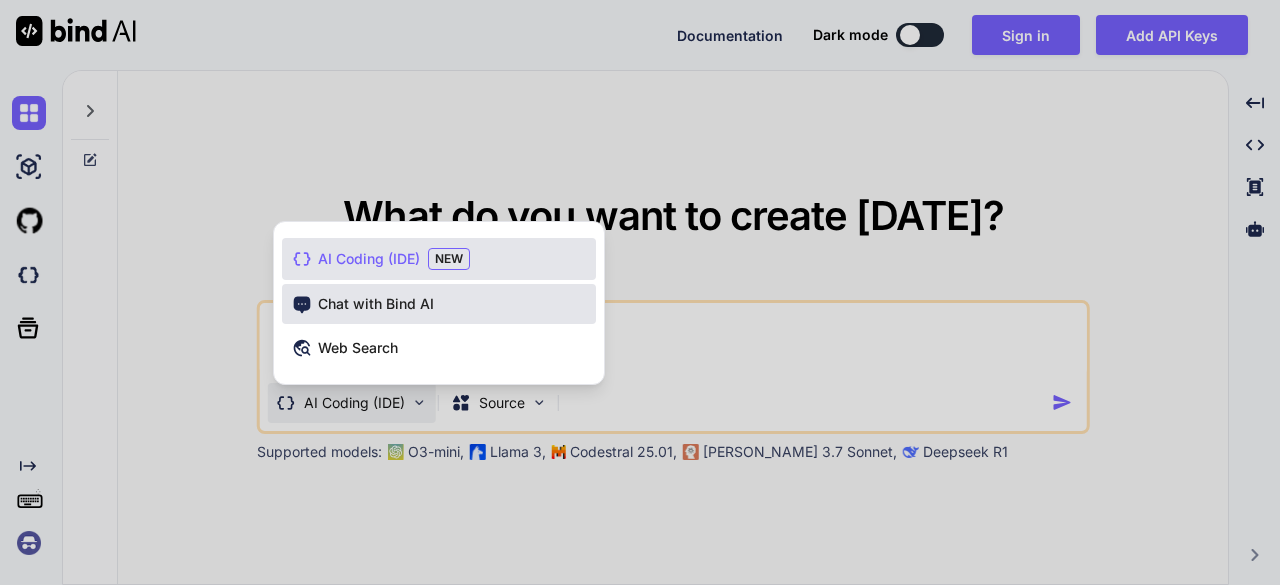 click on "Chat with Bind AI" at bounding box center (376, 304) 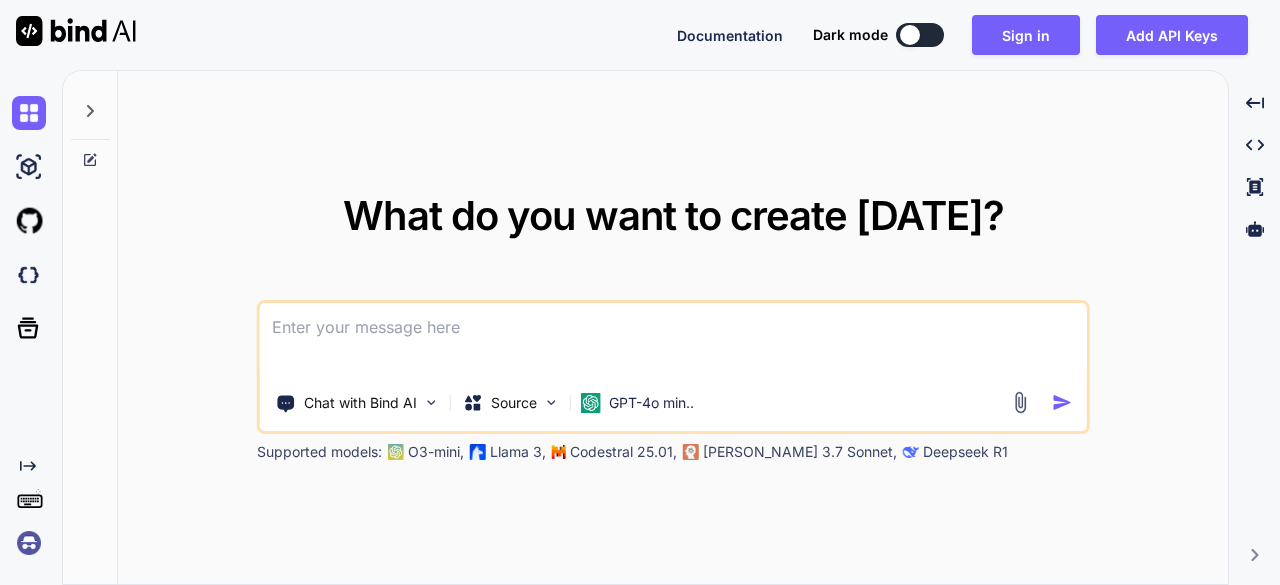 click at bounding box center (673, 340) 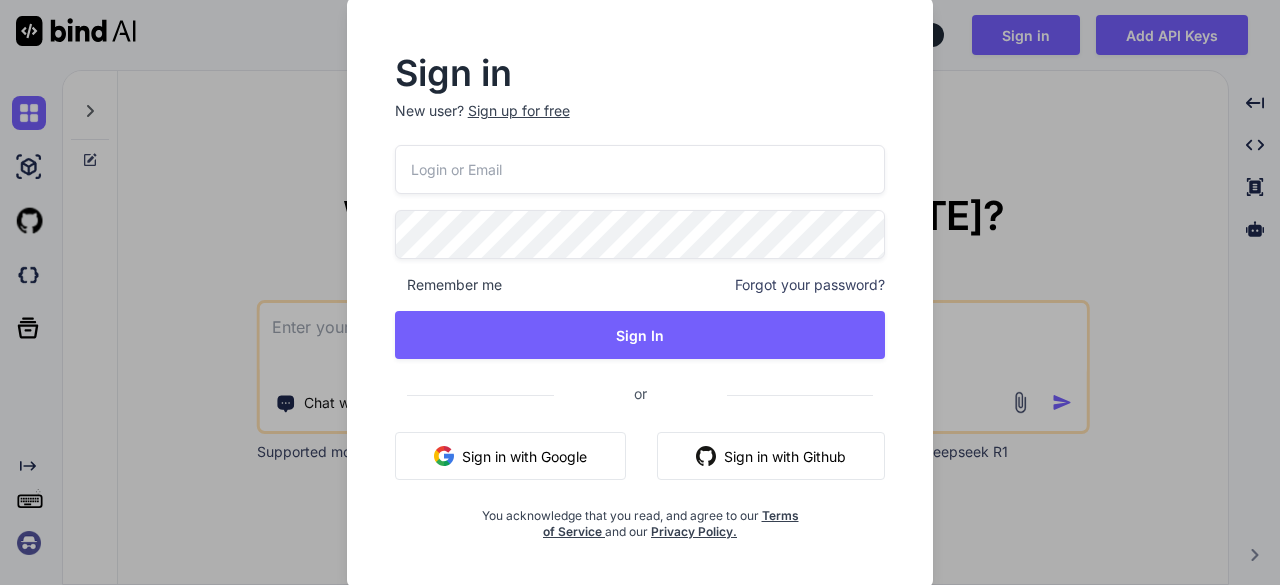 click on "Sign in New user?   Sign up for free Remember me Forgot your password? Sign In   or Sign in with Google Sign in with Github You acknowledge that you read, and agree to our   Terms of Service     and our   Privacy Policy." at bounding box center [640, 292] 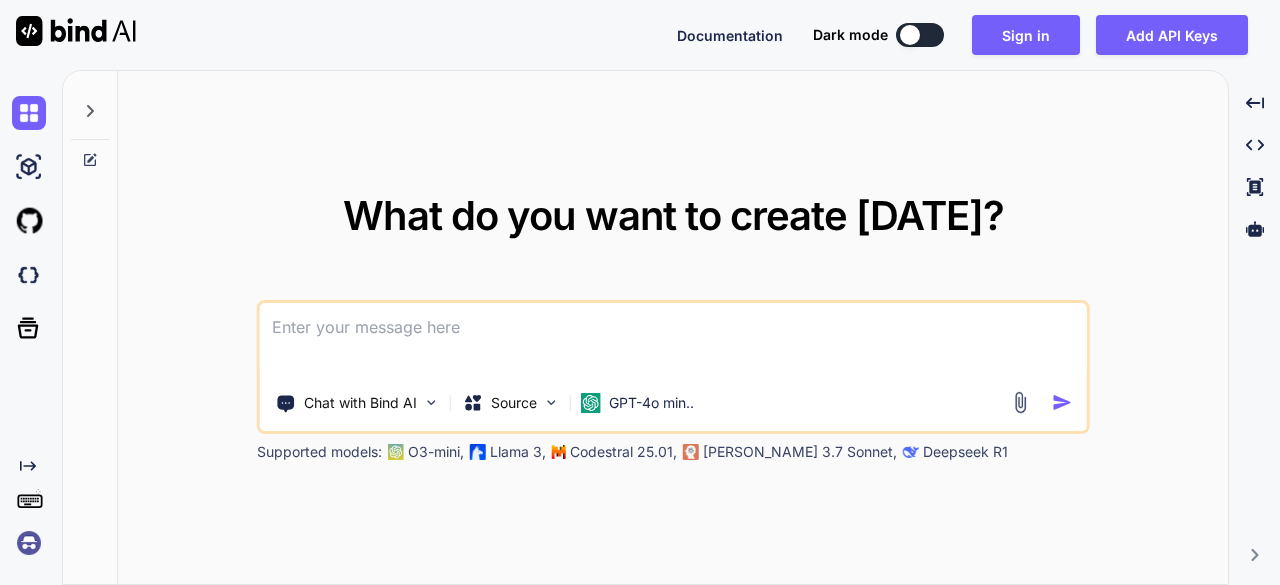 click at bounding box center (673, 340) 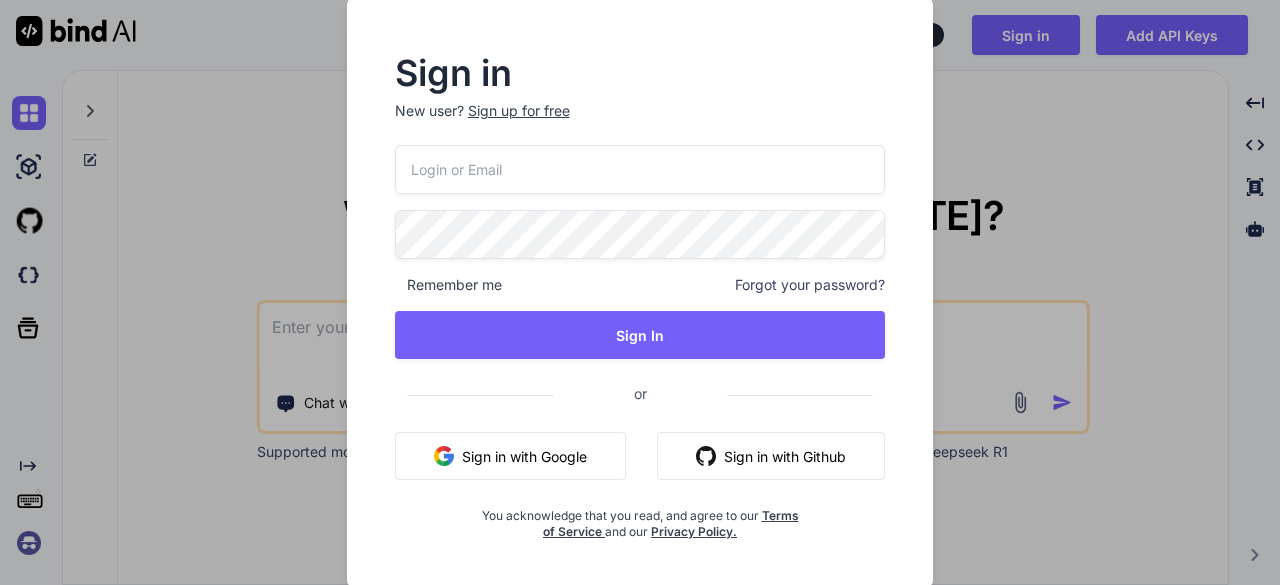 type 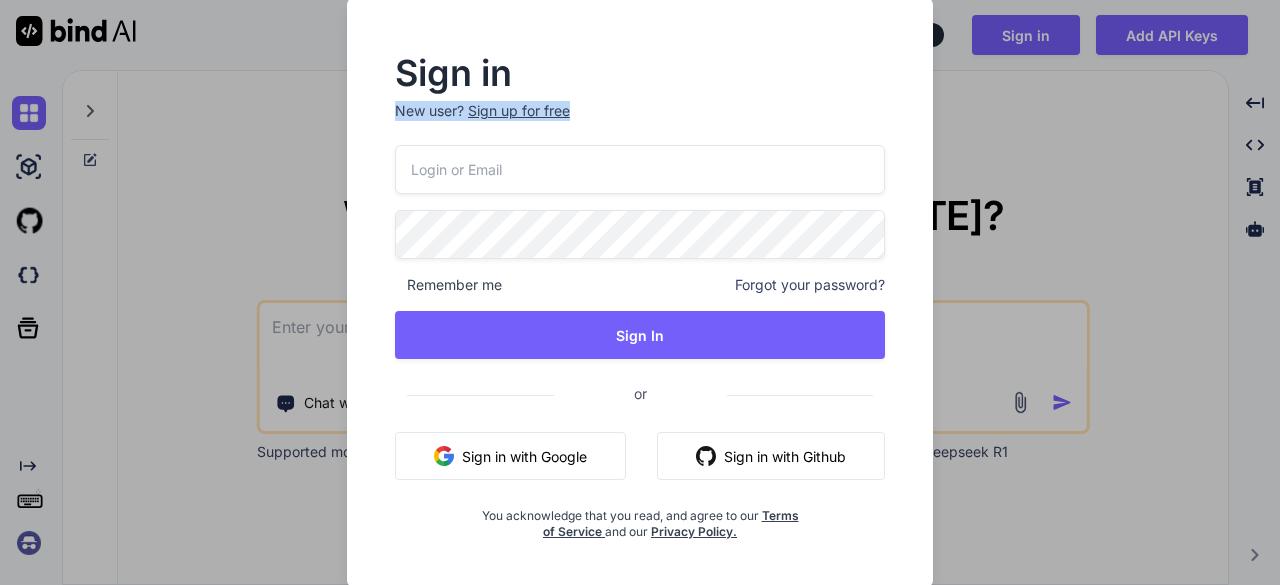 drag, startPoint x: 909, startPoint y: 78, endPoint x: 1010, endPoint y: 132, distance: 114.52947 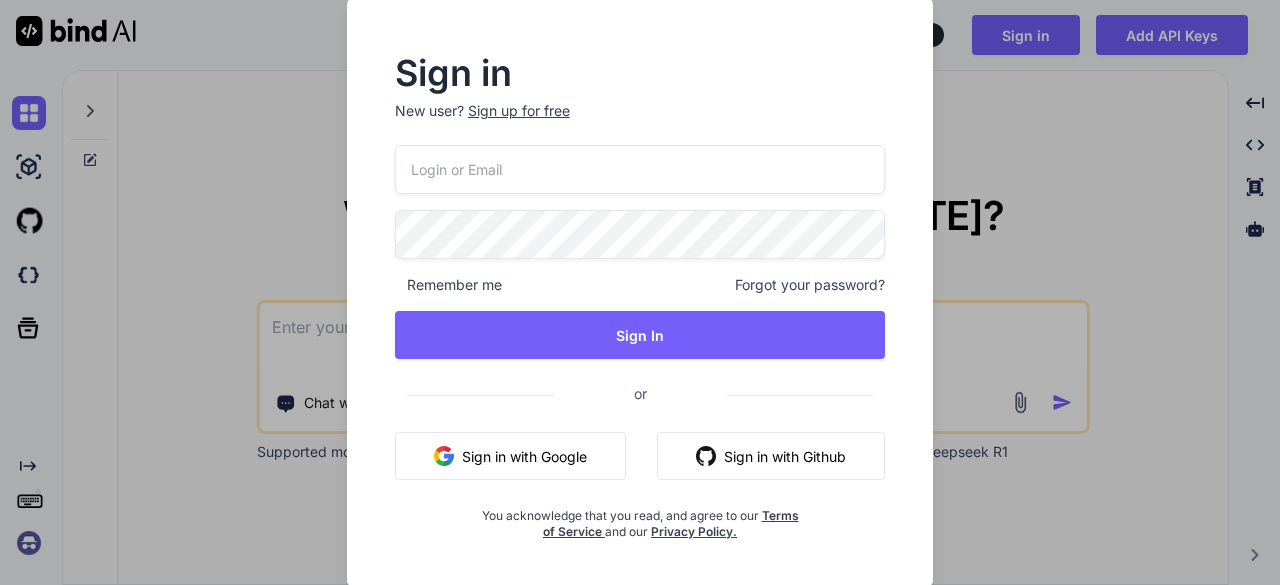 click on "Sign in New user?   Sign up for free Remember me Forgot your password? Sign In   or Sign in with Google Sign in with Github You acknowledge that you read, and agree to our   Terms of Service     and our   Privacy Policy." at bounding box center [640, 292] 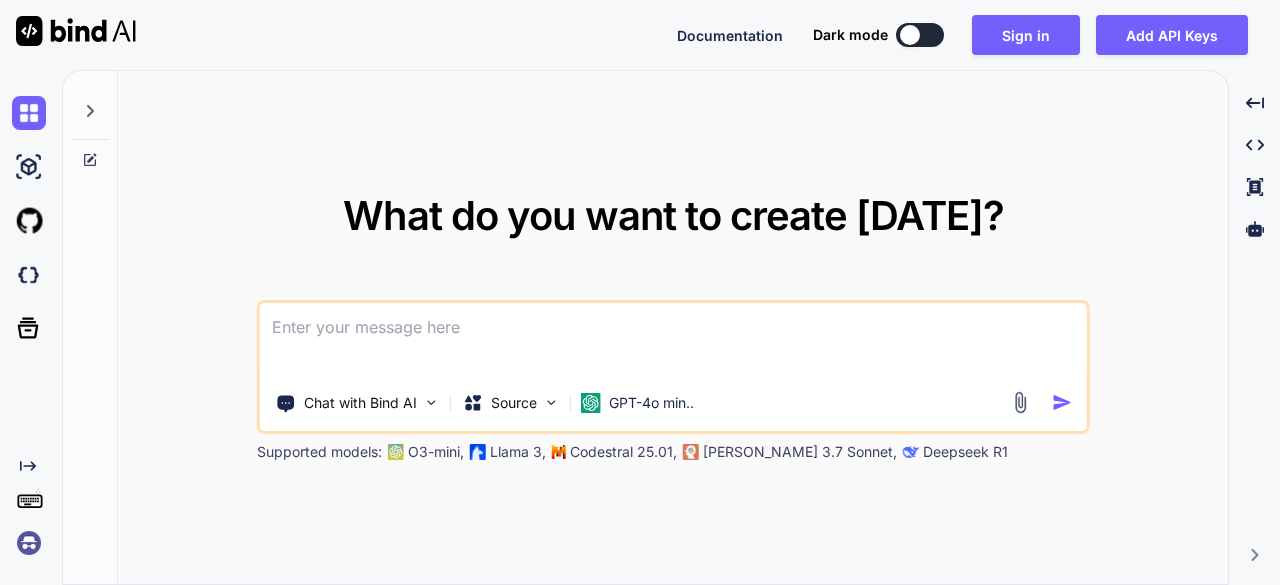 click at bounding box center (673, 340) 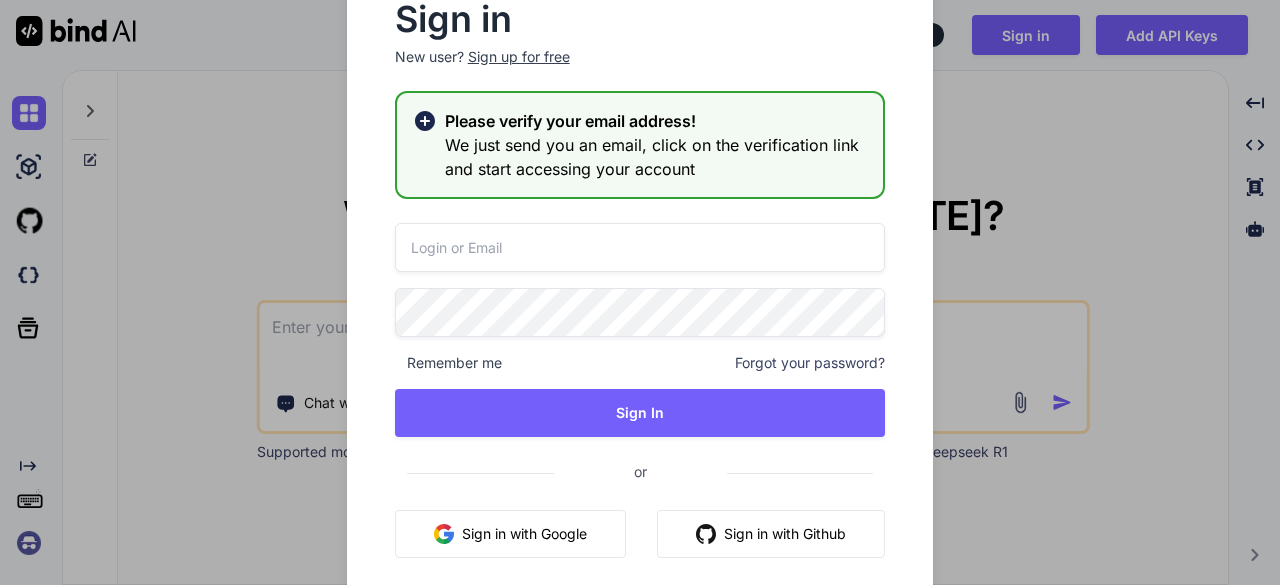 click on "Sign in New user?   Sign up for free Please verify your email address! We just send you an email, click on the verification link and start accessing your account Remember me Forgot your password? Sign In   or Sign in with Google Sign in with Github You acknowledge that you read, and agree to our   Terms of Service     and our   Privacy Policy." at bounding box center (640, 292) 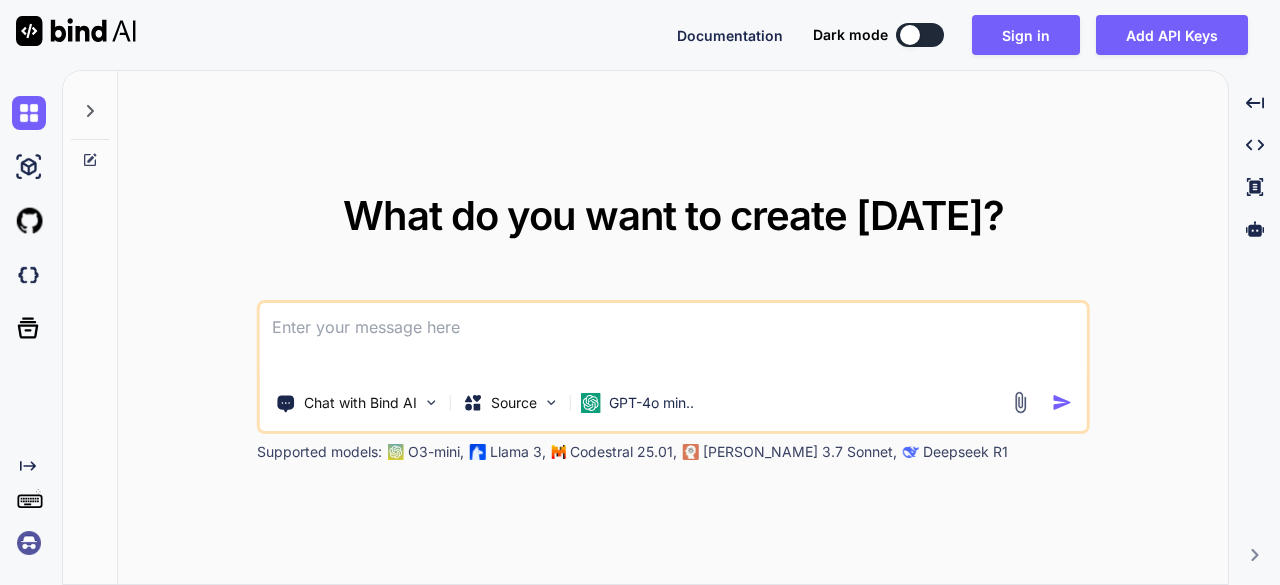 click on "Created with Pixso." 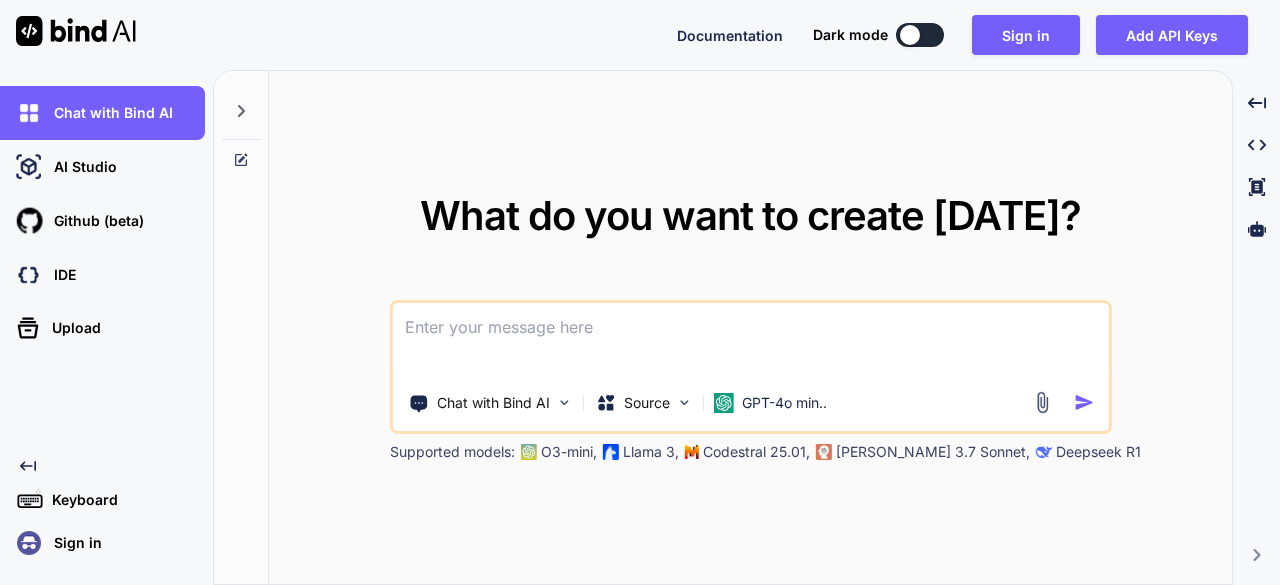 click 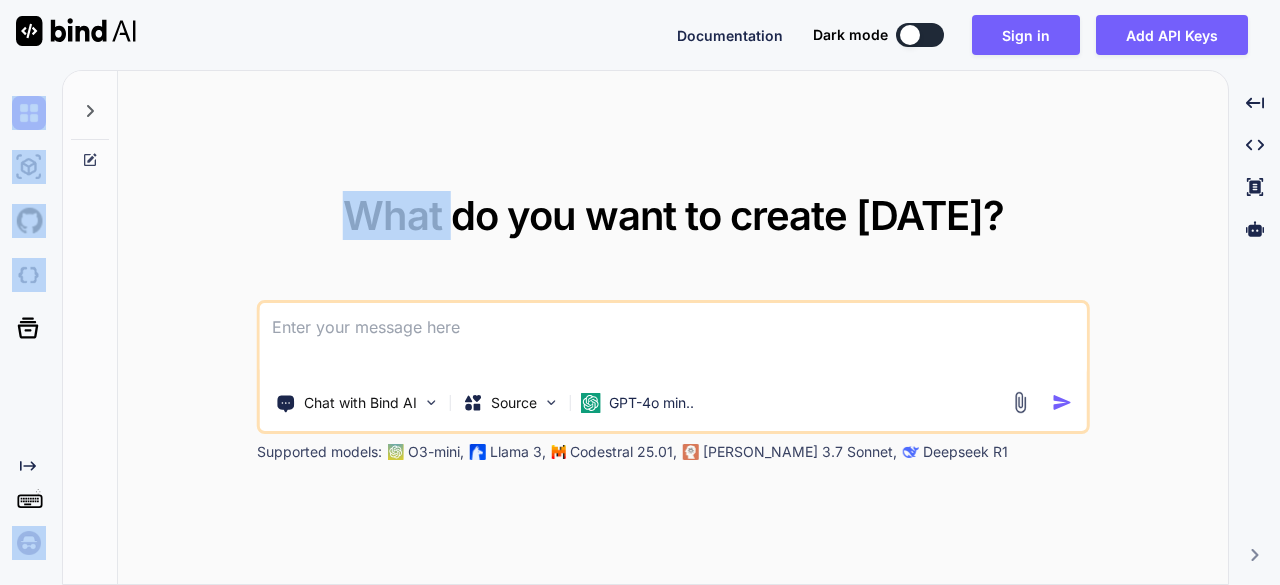 click on "Created with Pixso." 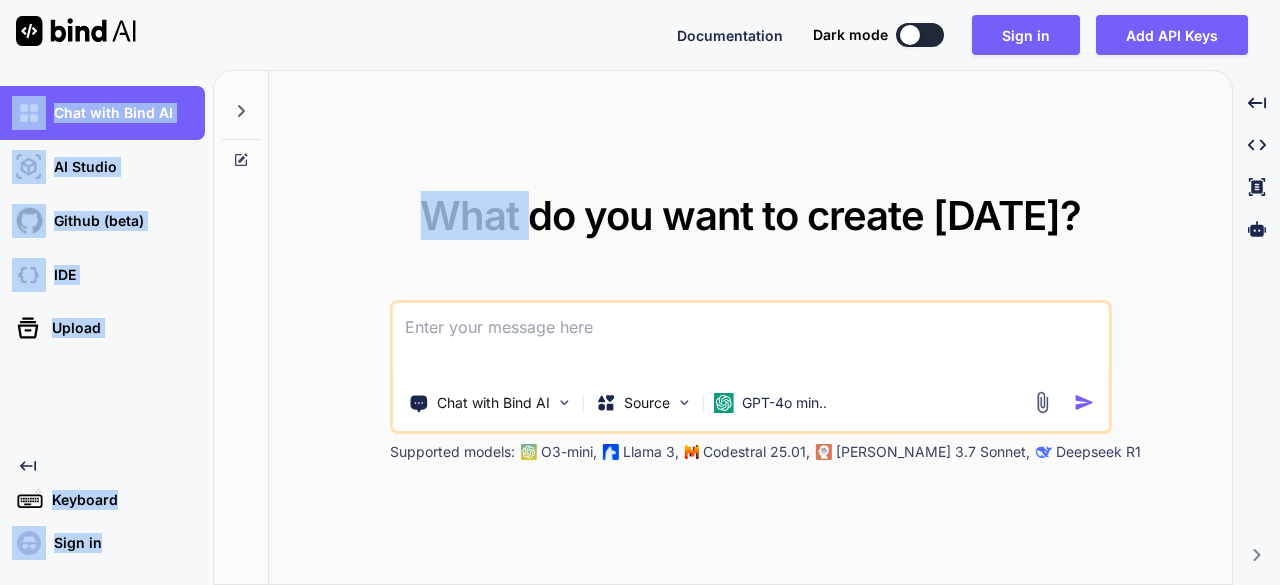 click on "What do you want to create today? Chat with Bind AI Source   GPT-4o min.. Supported models: O3-mini,   Llama 3, Codestral 25.01, Claude 3.7 Sonnet, Deepseek R1" at bounding box center (750, 328) 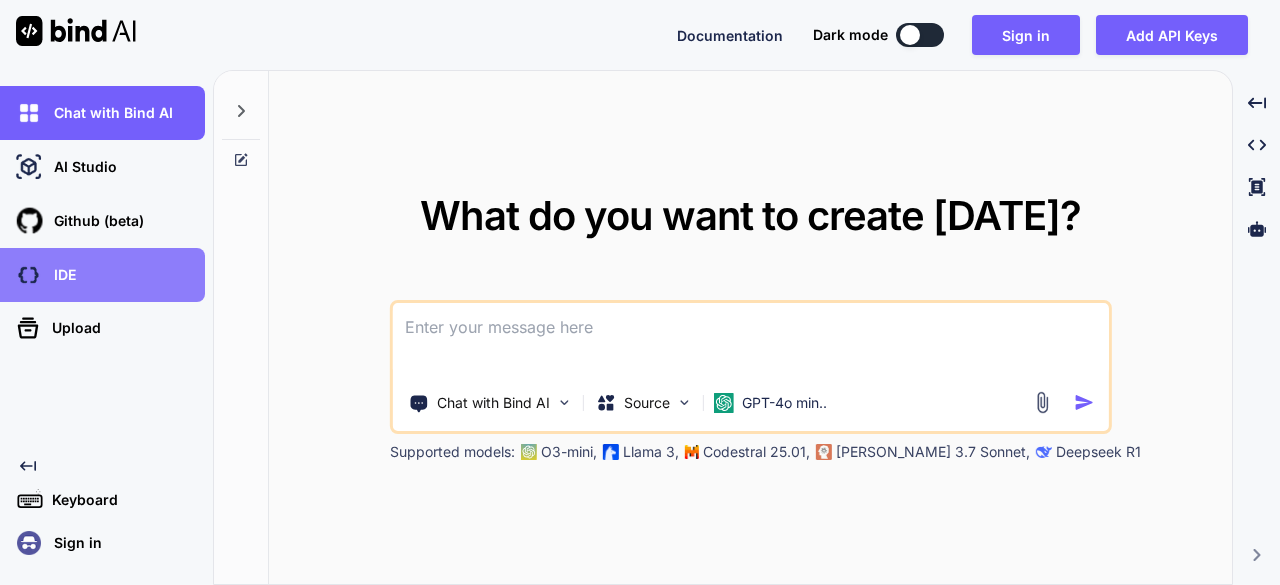 click on "IDE" at bounding box center (108, 275) 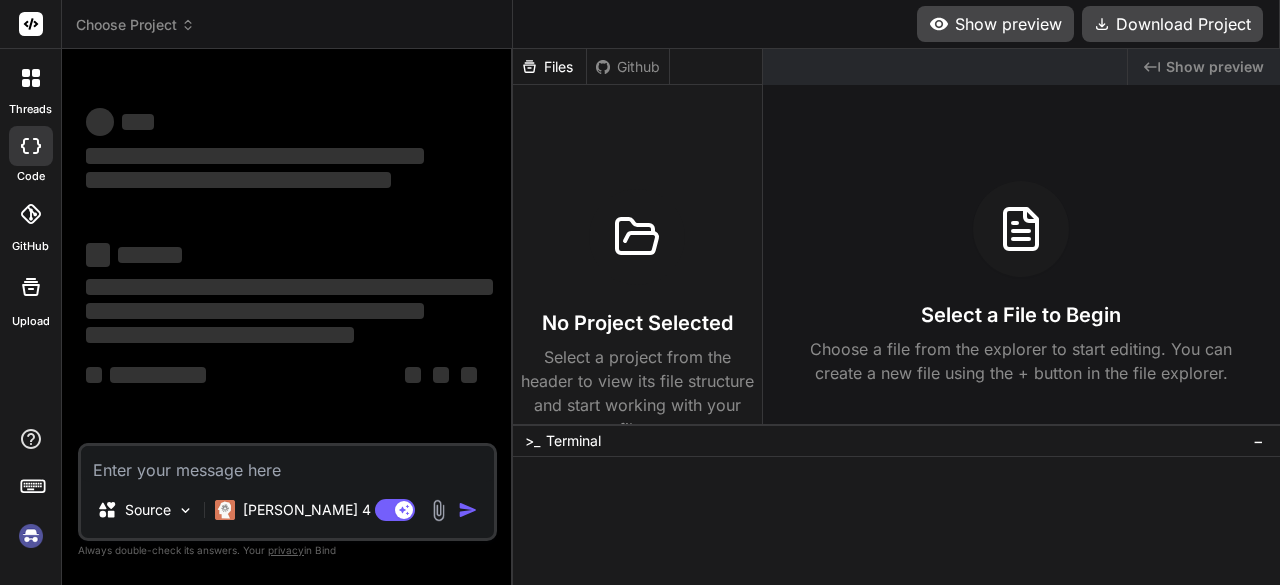 scroll, scrollTop: 0, scrollLeft: 0, axis: both 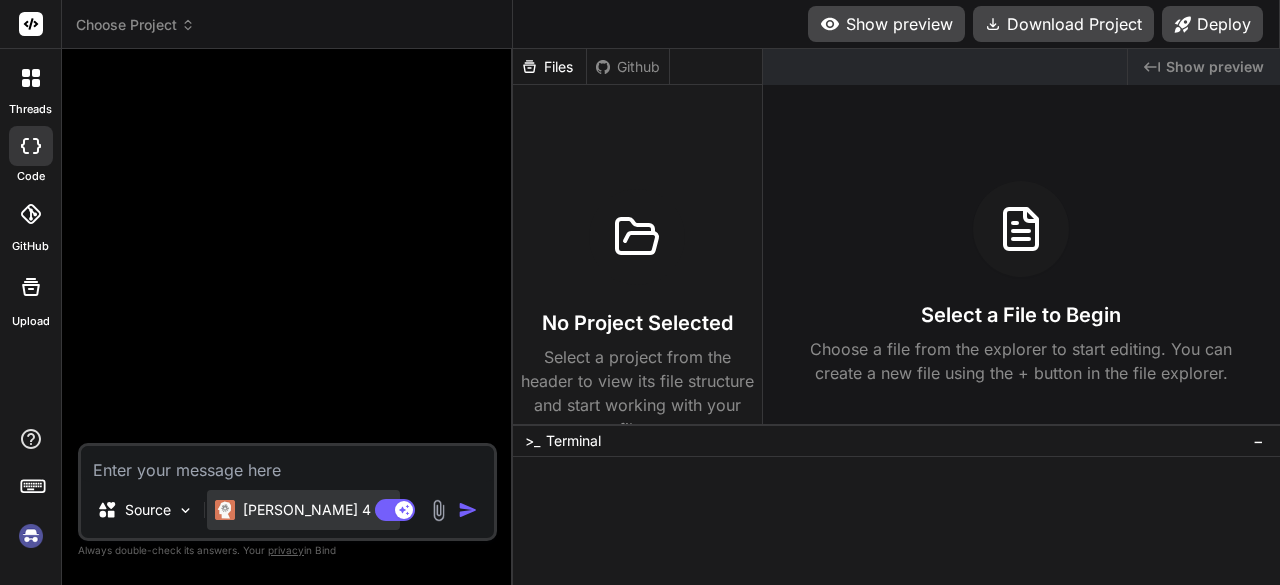 click on "[PERSON_NAME] 4 S.." at bounding box center (317, 510) 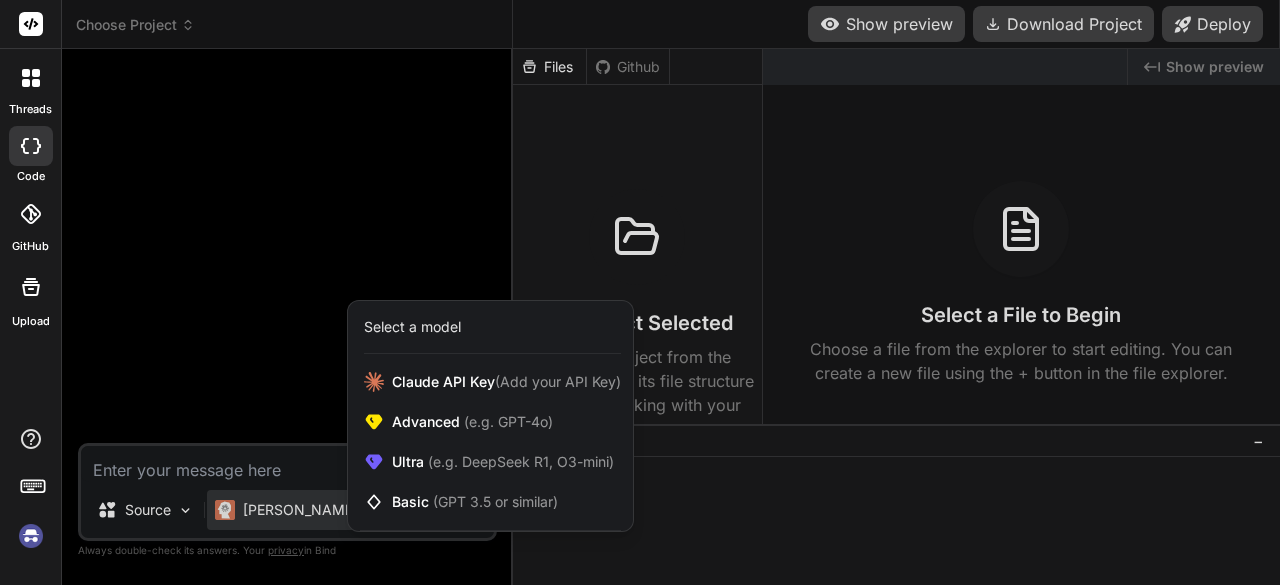 click at bounding box center (640, 292) 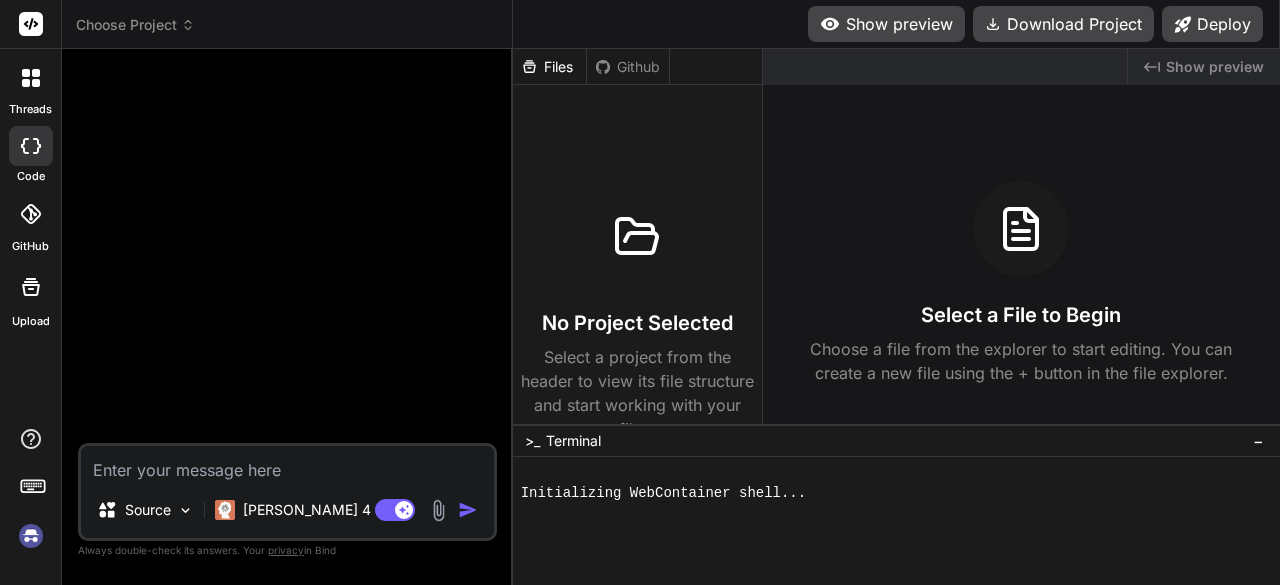 click on "Show preview" at bounding box center (1215, 67) 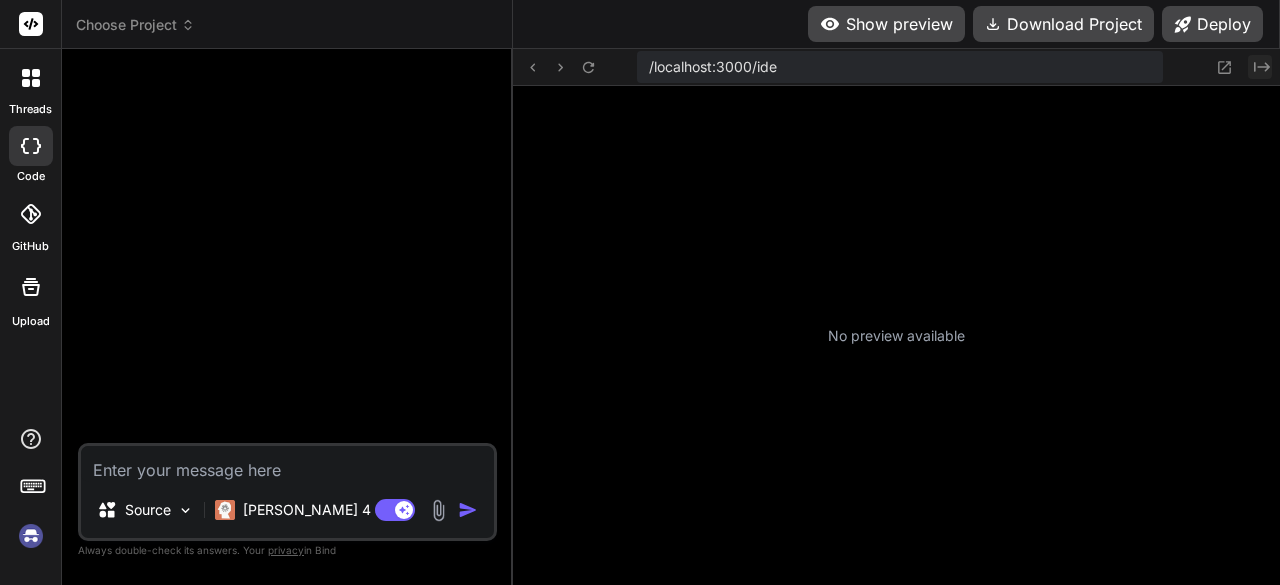 click on "Created with Pixso." 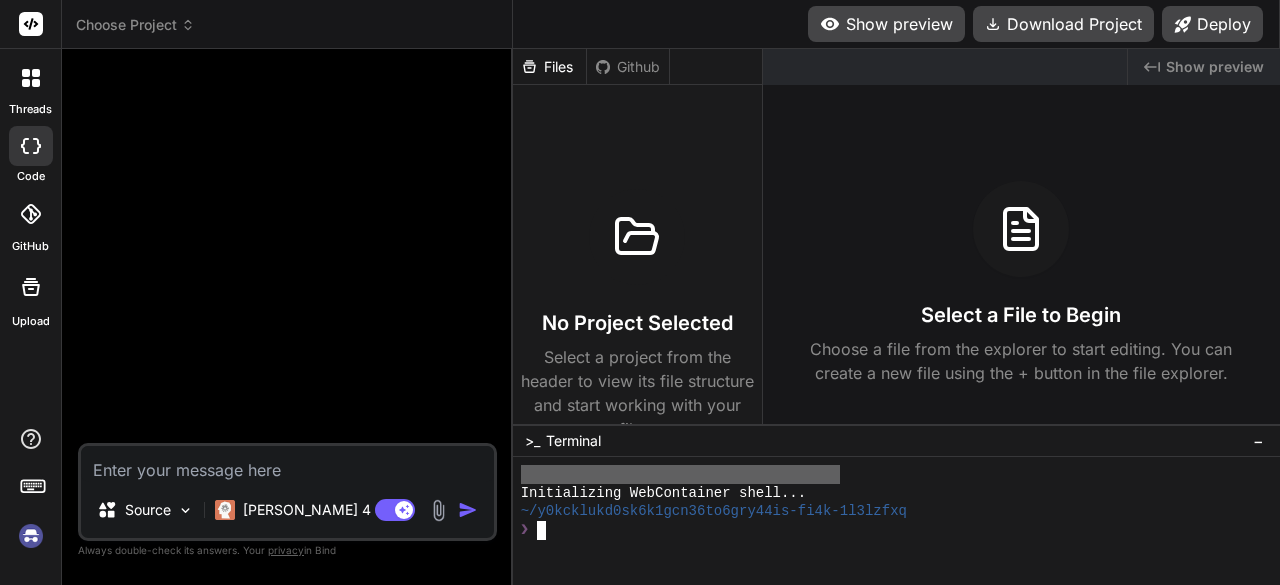 drag, startPoint x: 843, startPoint y: 479, endPoint x: 964, endPoint y: -59, distance: 551.439 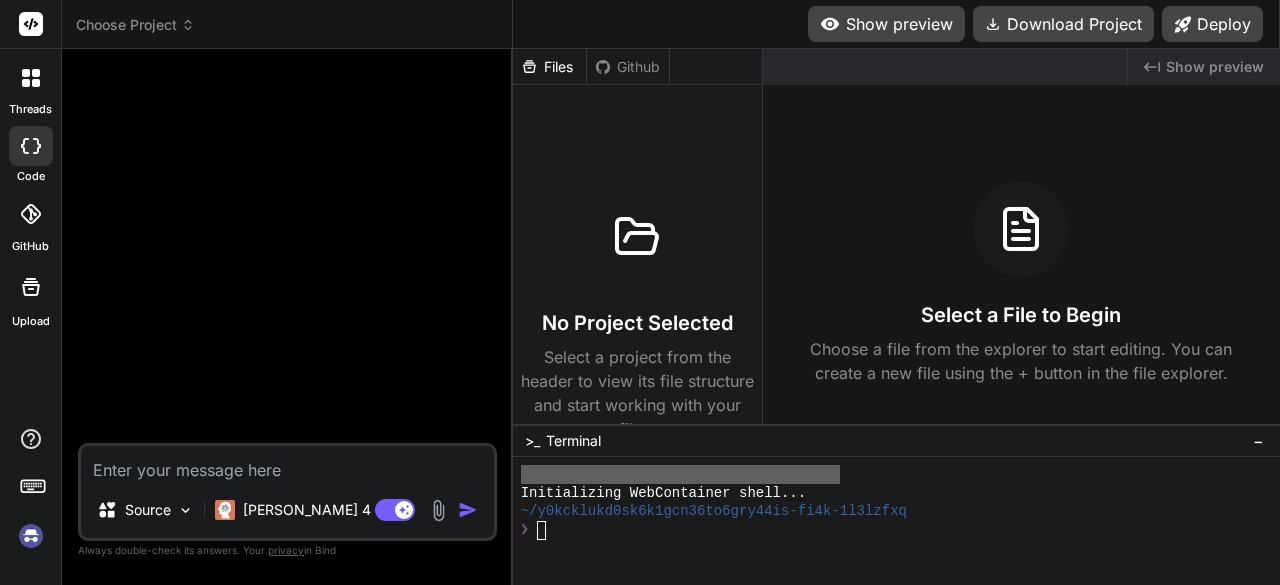 click on "Show preview" at bounding box center (886, 24) 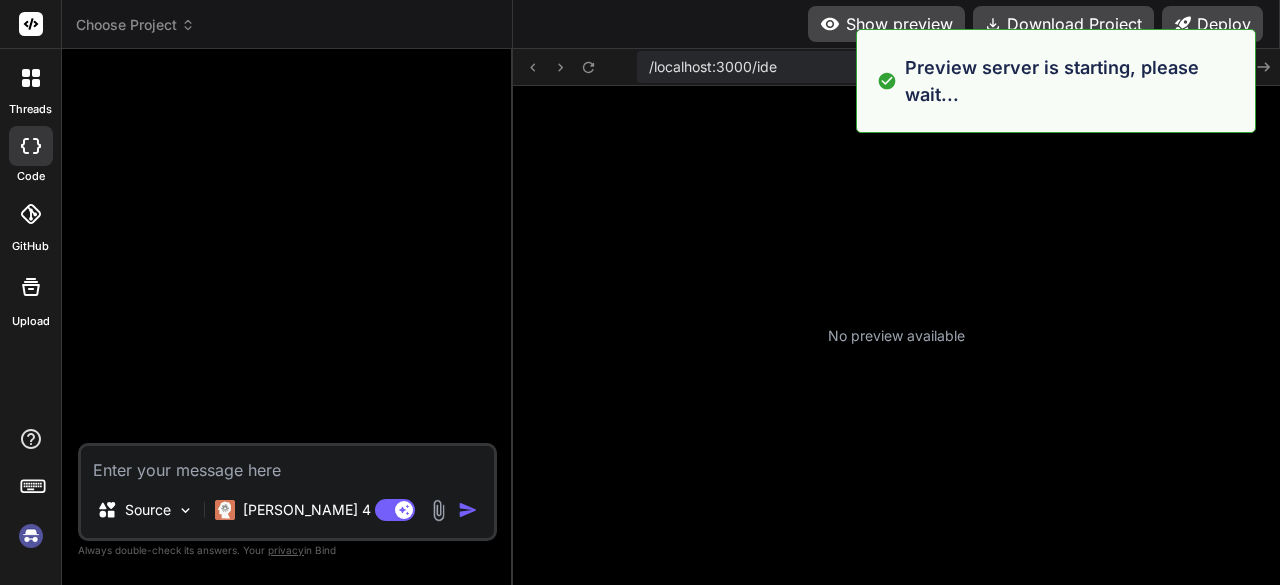 scroll, scrollTop: 112, scrollLeft: 0, axis: vertical 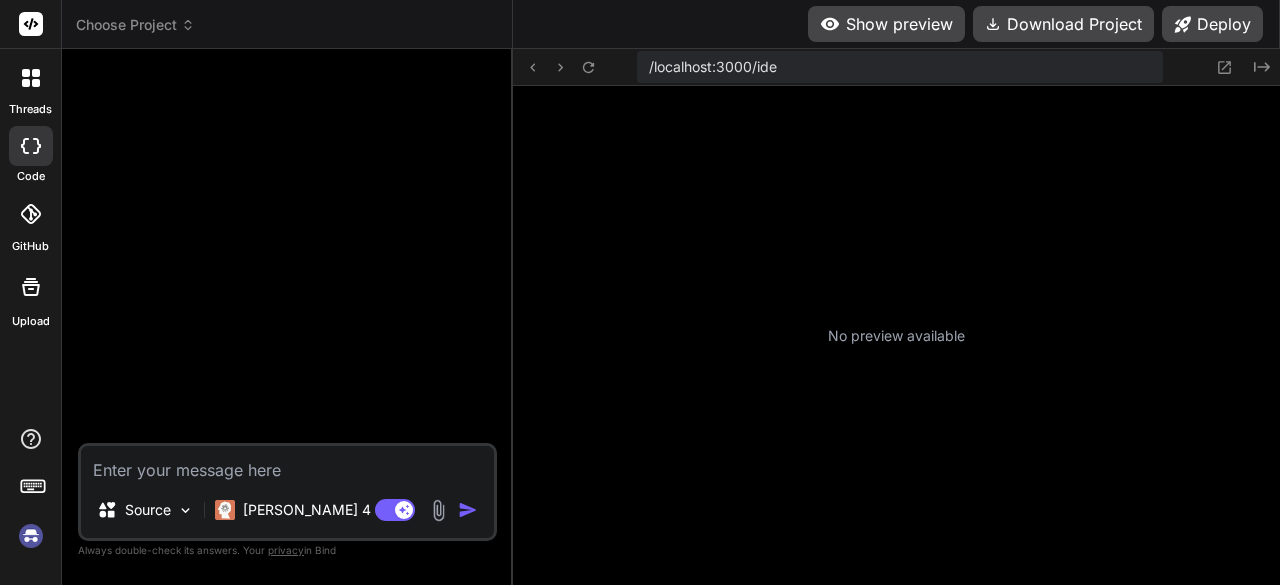 click on "/localhost:3000/ide" at bounding box center [900, 67] 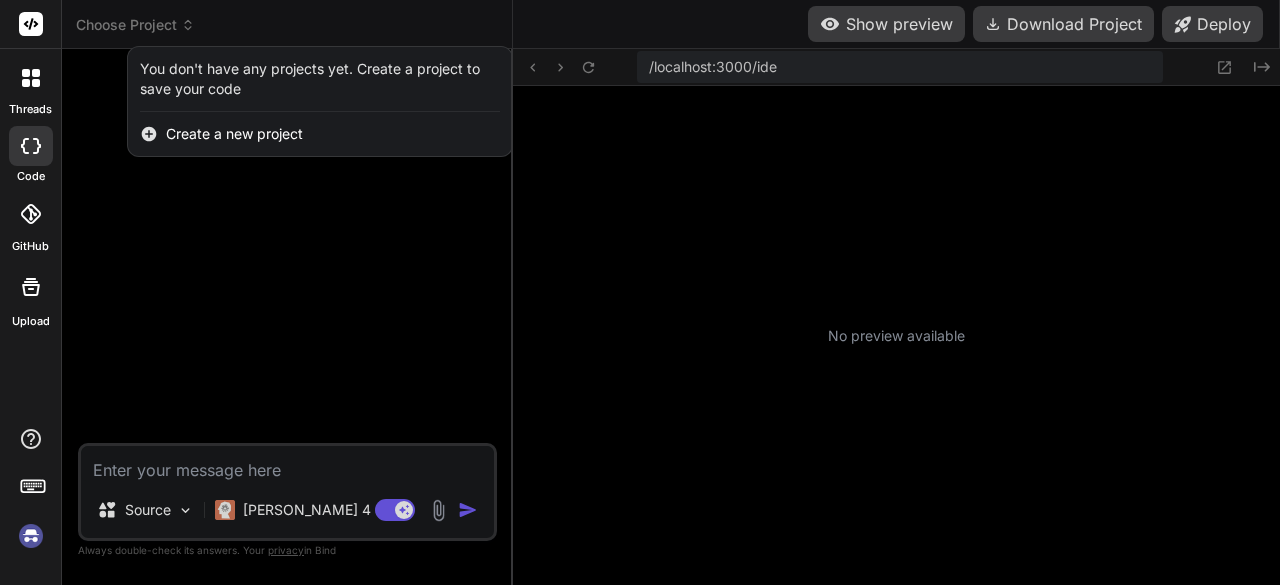 click at bounding box center [640, 292] 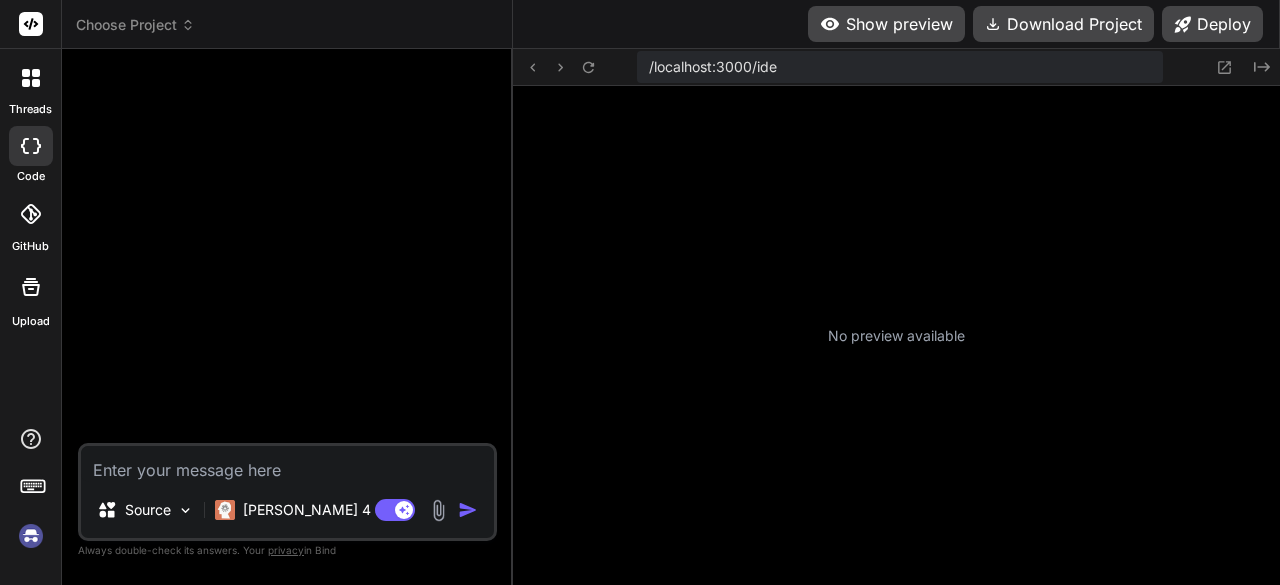 click 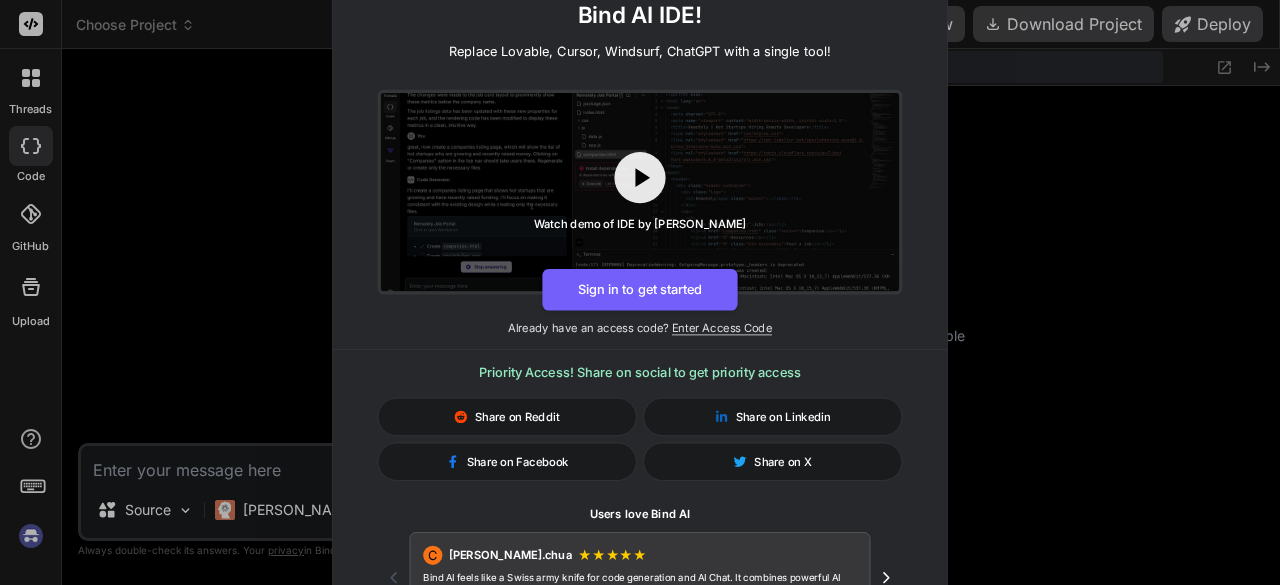click on "🚀 Create and Deploy FullStack Applications with Bind AI IDE! Replace Lovable, Cursor, Windsurf, ChatGPT with a single tool! Watch demo of IDE by Bind AI Sign in to get started Already have an access code?   Enter Access Code Priority Access! Share on social to get priority access Share on Reddit Share on Linkedin Share on Facebook Share on X Users love Bind [PERSON_NAME].chua ★ ★ ★ ★ ★ Bind AI feels like a Swiss army knife for code generation and AI Chat. It combines powerful AI models like [PERSON_NAME] 3.5 Sonnet, GPT-4o, and more into one streamlined IDE, making it easy to code across languages in real time and do some research with web." at bounding box center [640, 292] 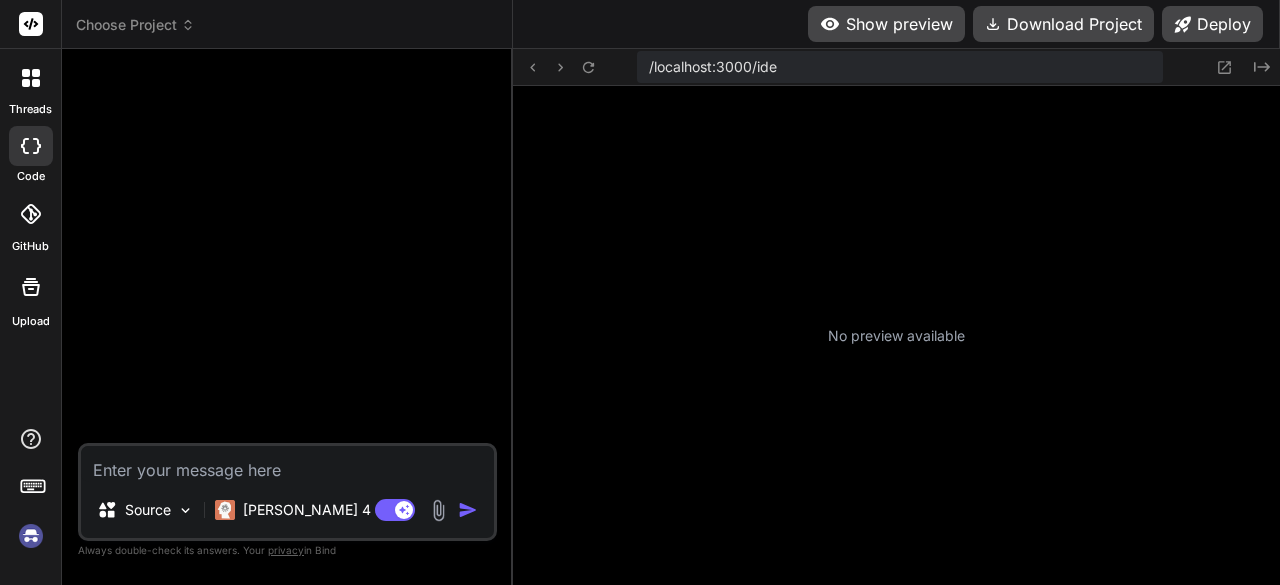 click at bounding box center (31, 78) 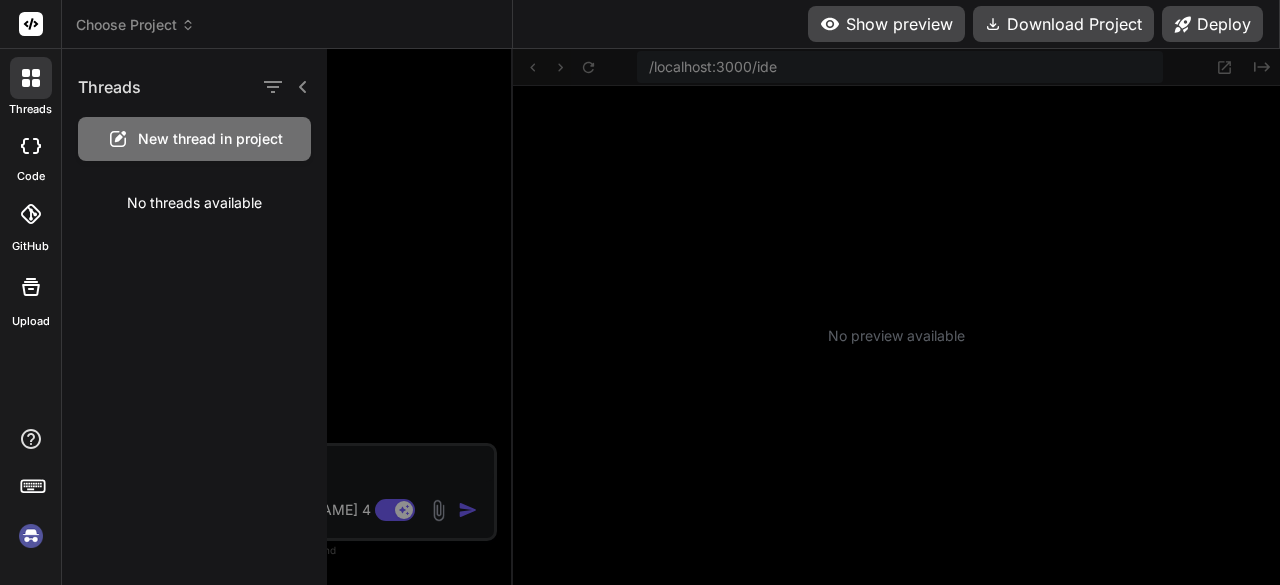 click at bounding box center [834, 317] 